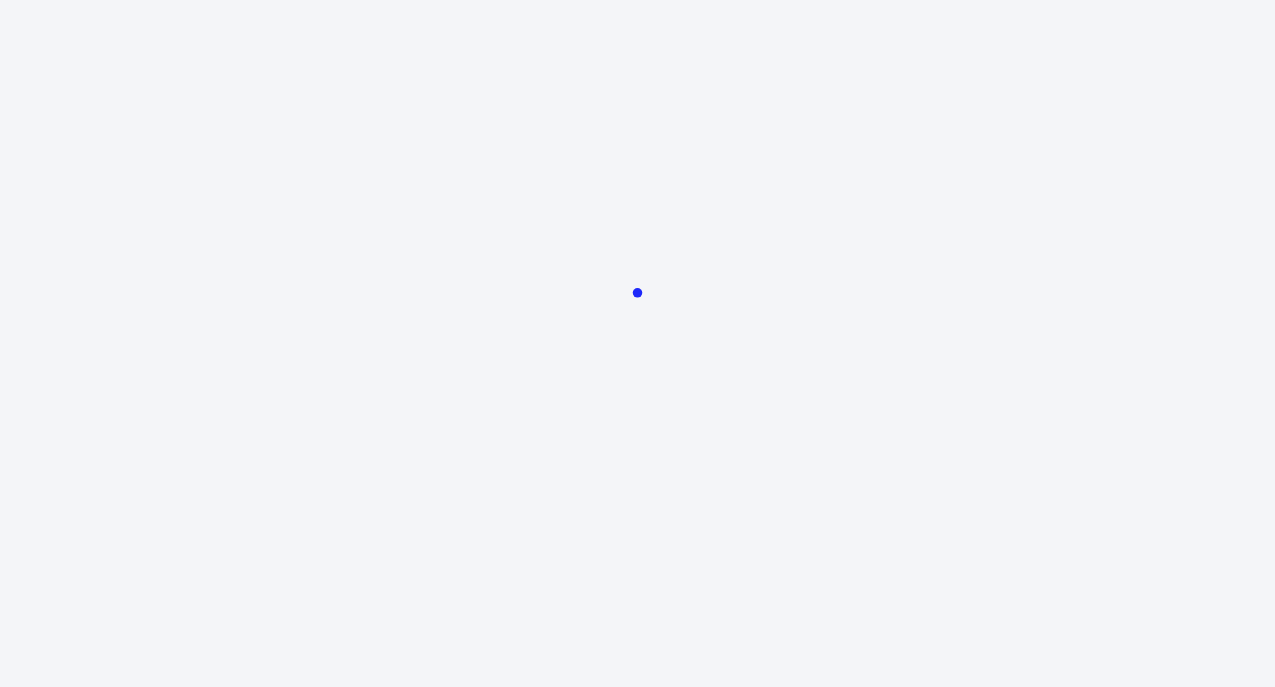 scroll, scrollTop: 0, scrollLeft: 0, axis: both 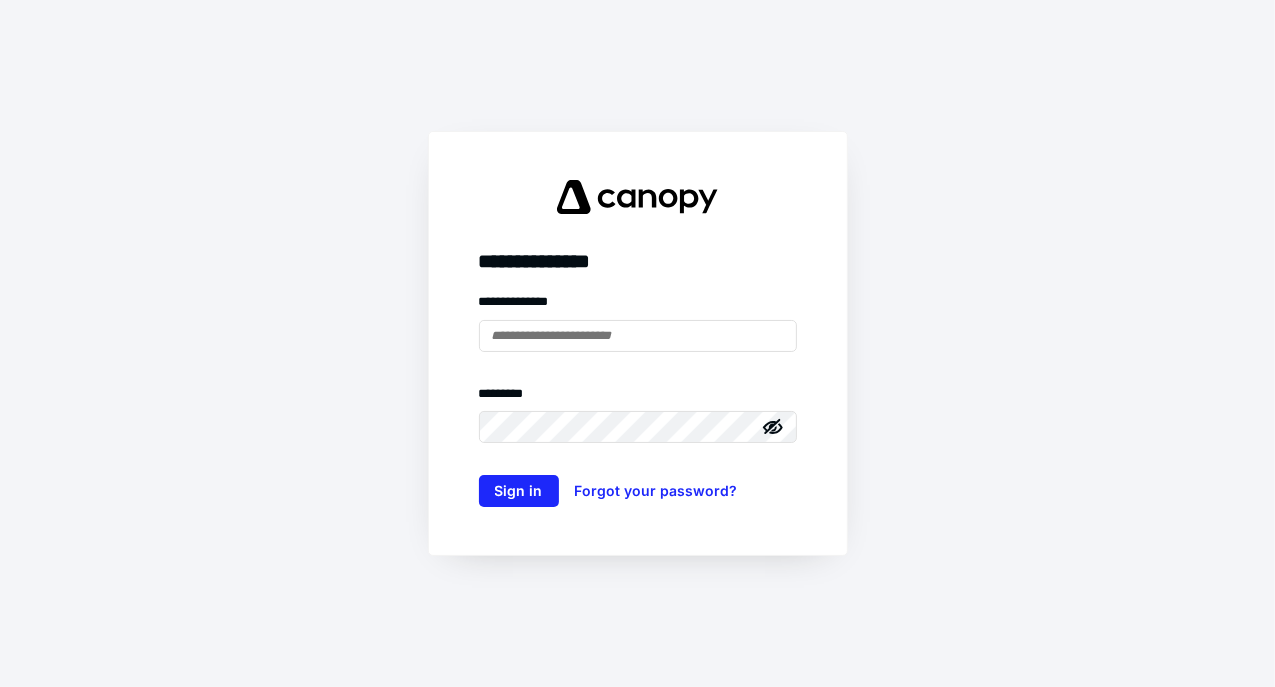 type on "**********" 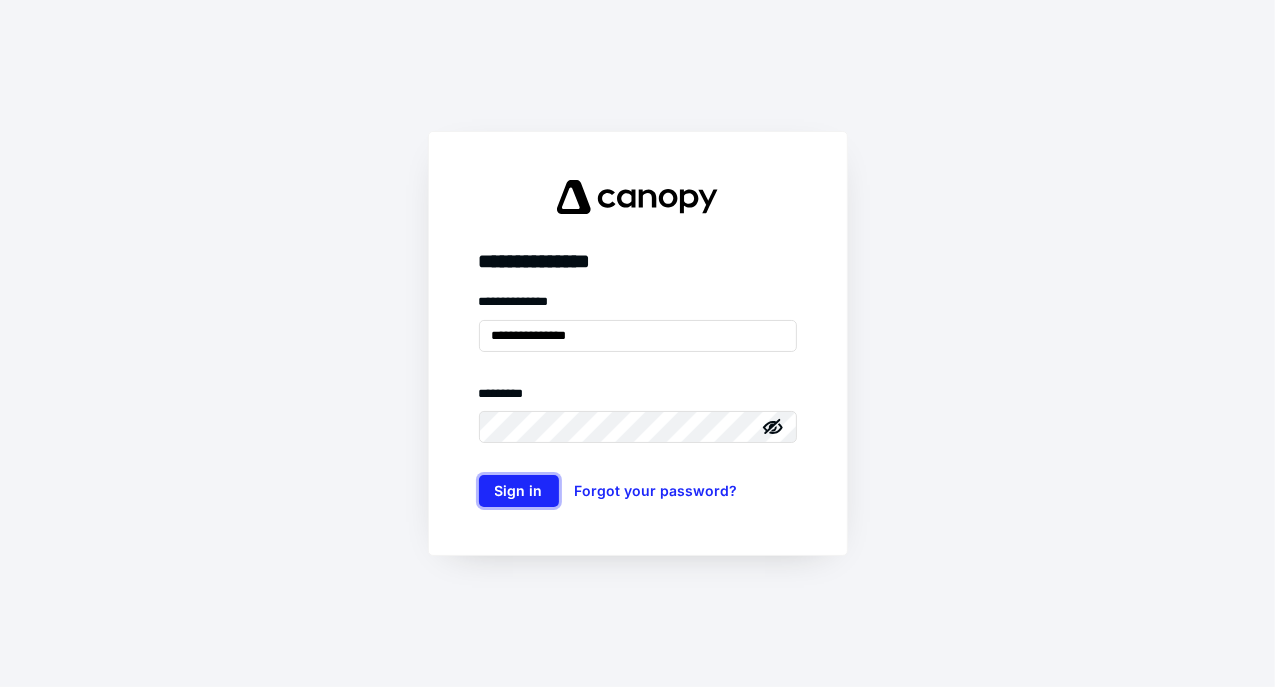 click on "Sign in" at bounding box center (519, 491) 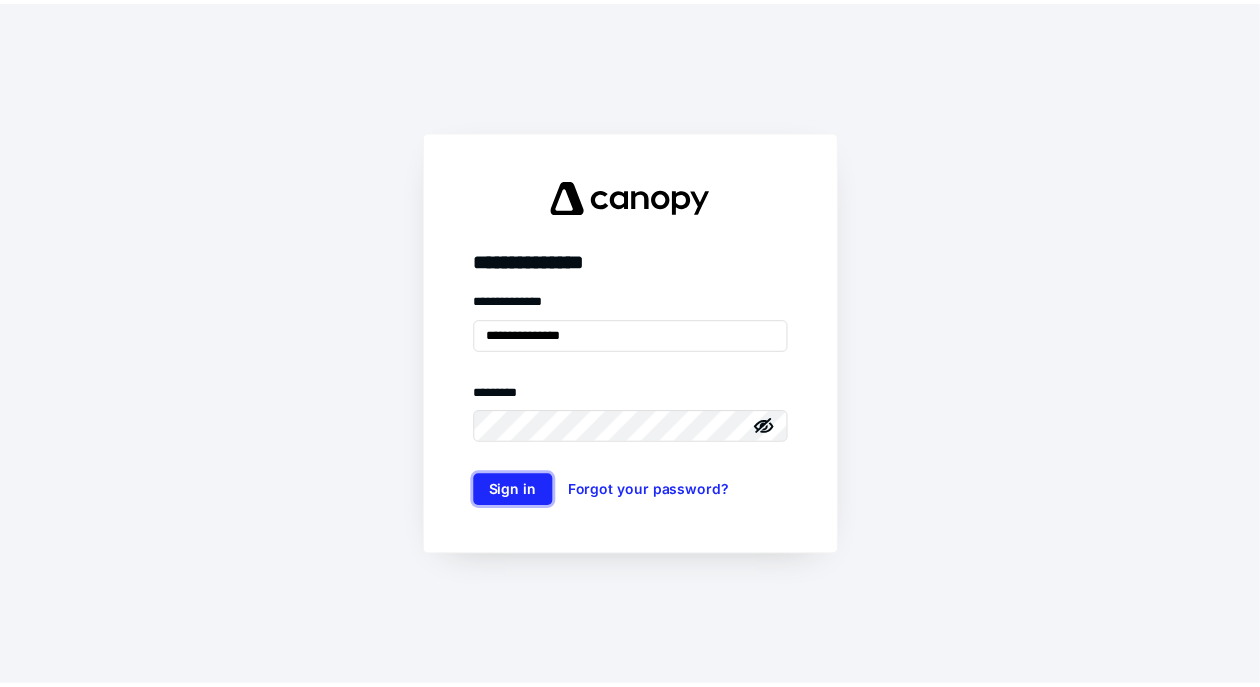 scroll, scrollTop: 0, scrollLeft: 0, axis: both 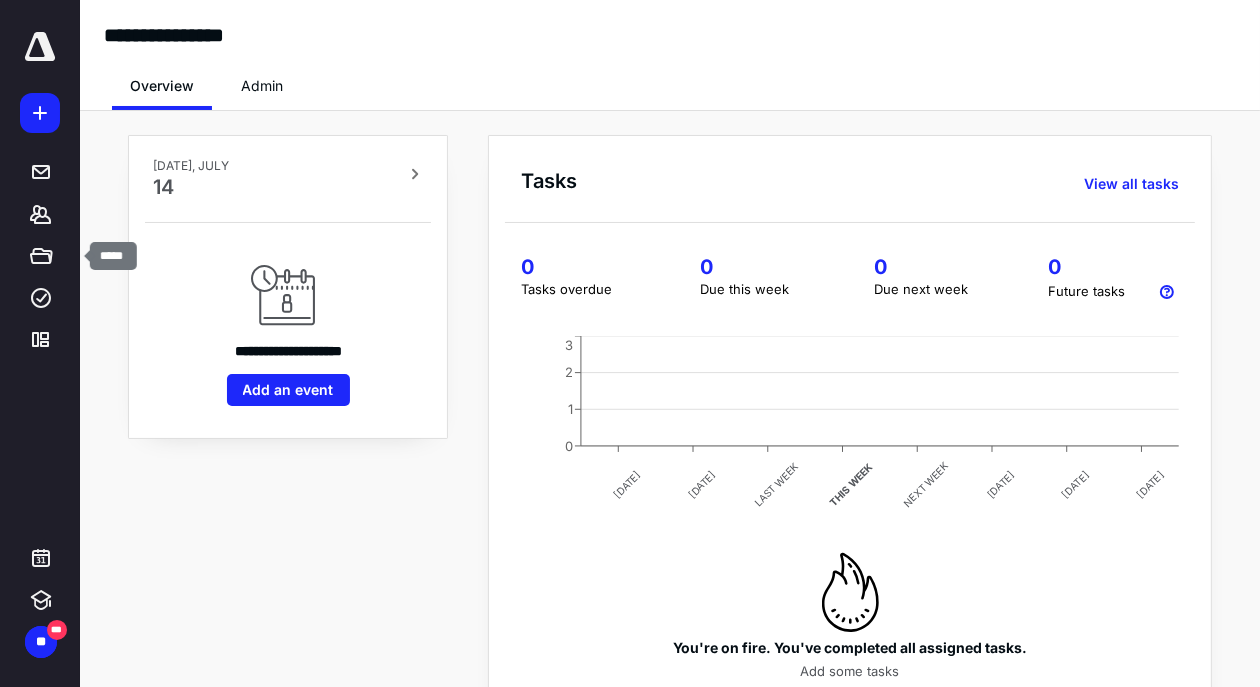 click 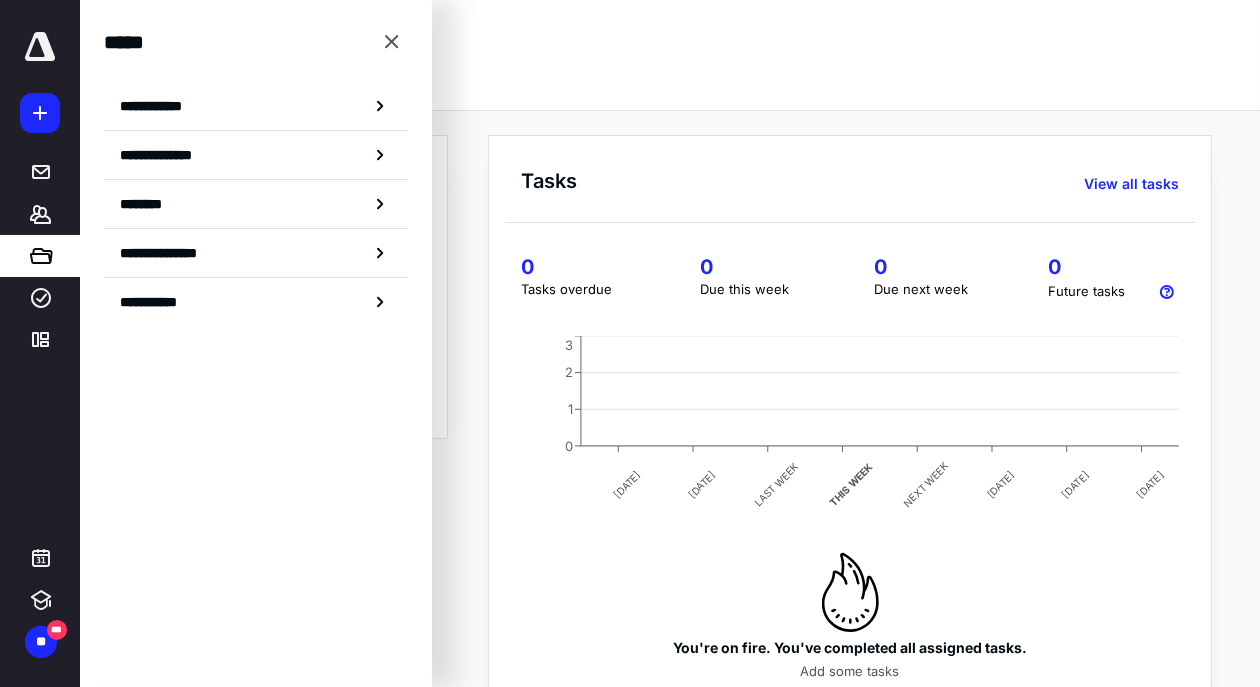 click on "**********" at bounding box center [158, 302] 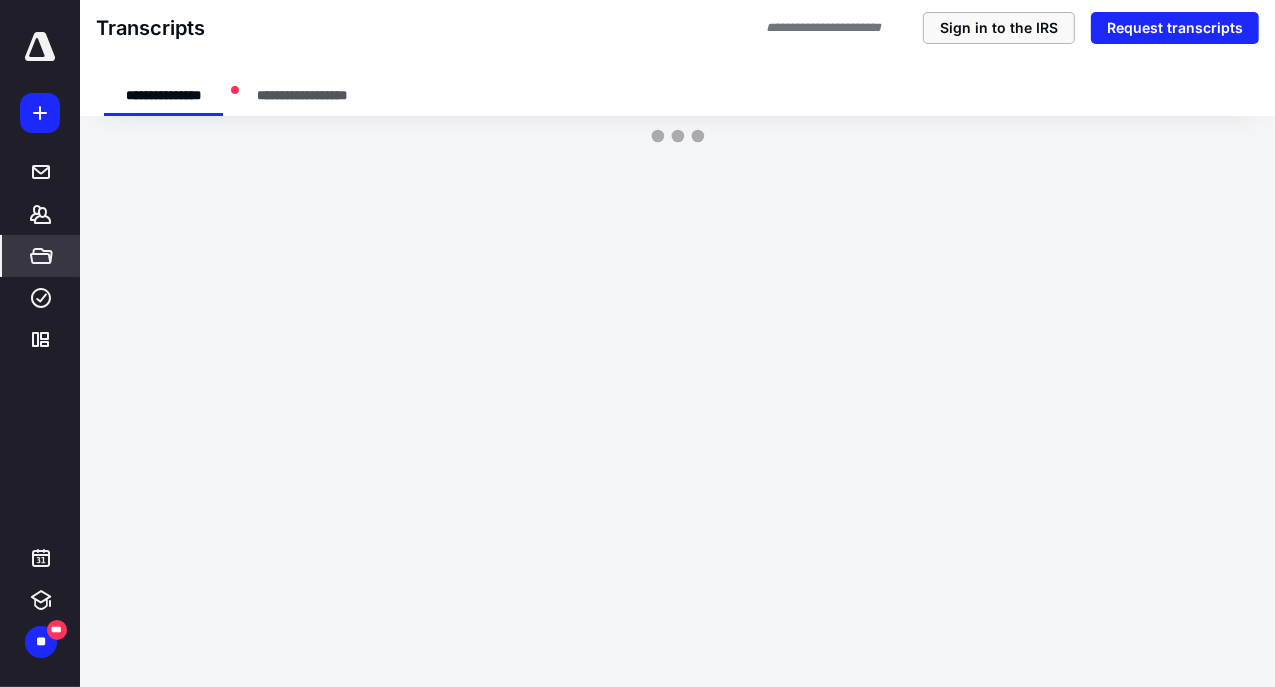 click on "Sign in to the IRS" at bounding box center [999, 28] 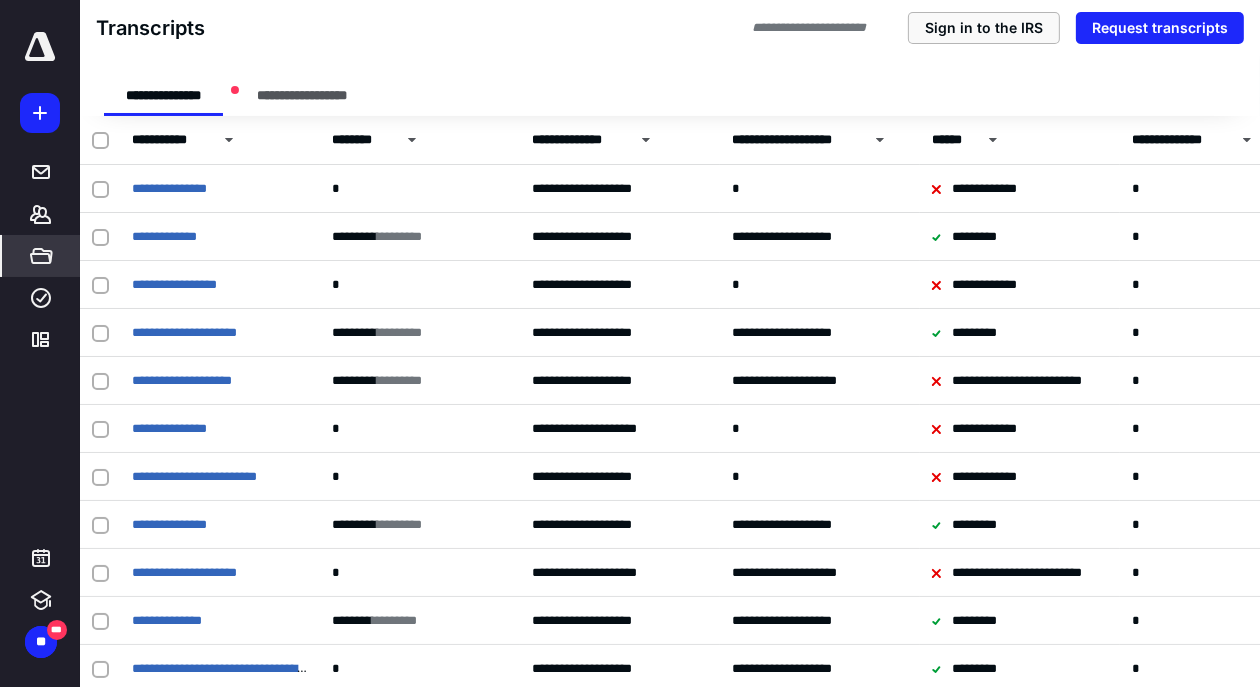 click on "Sign in to the IRS" at bounding box center [984, 28] 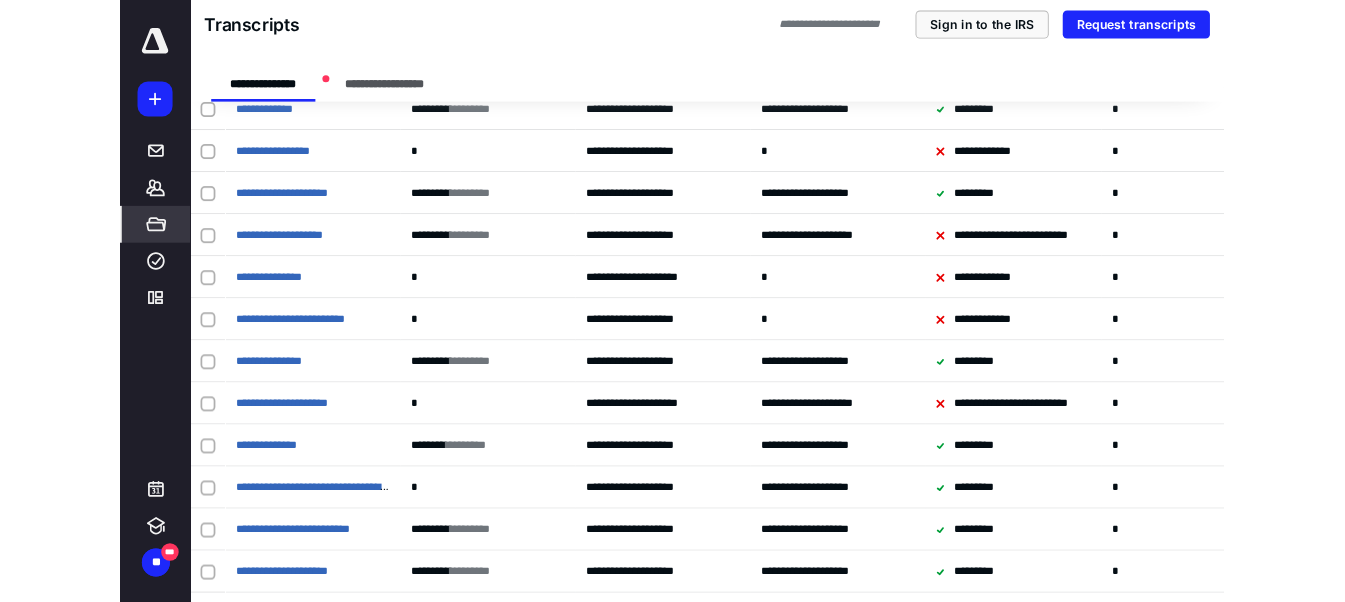 scroll, scrollTop: 0, scrollLeft: 0, axis: both 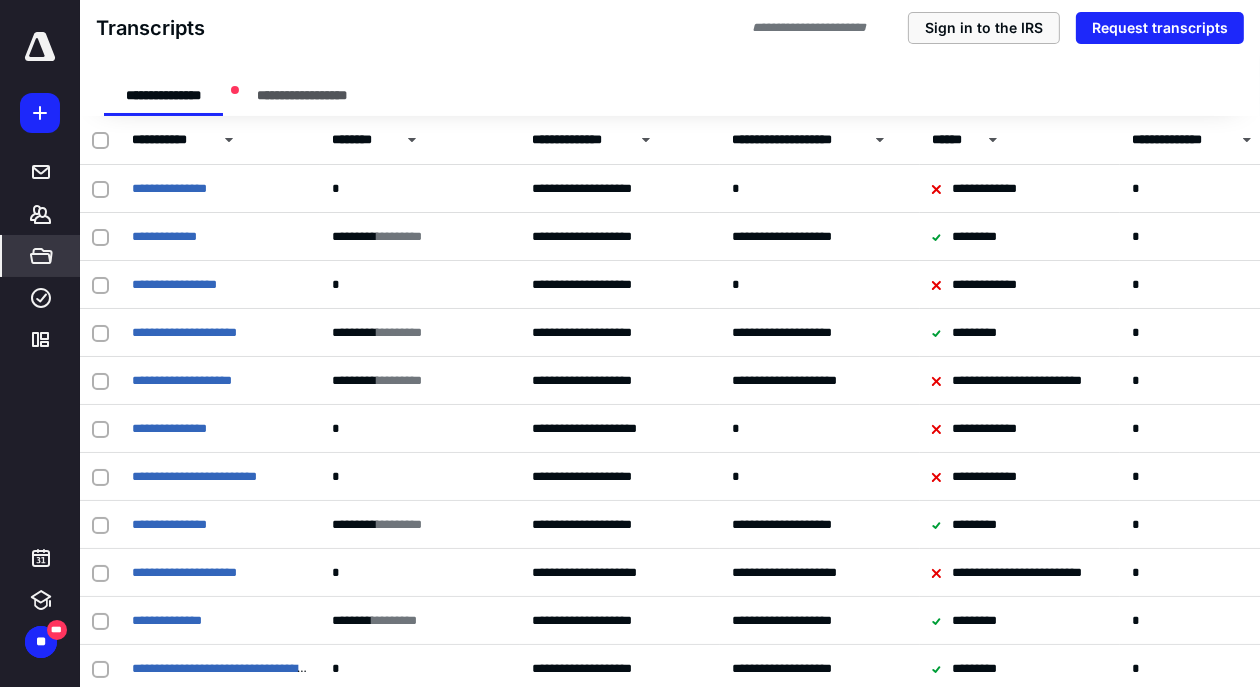 click on "Sign in to the IRS" at bounding box center [984, 28] 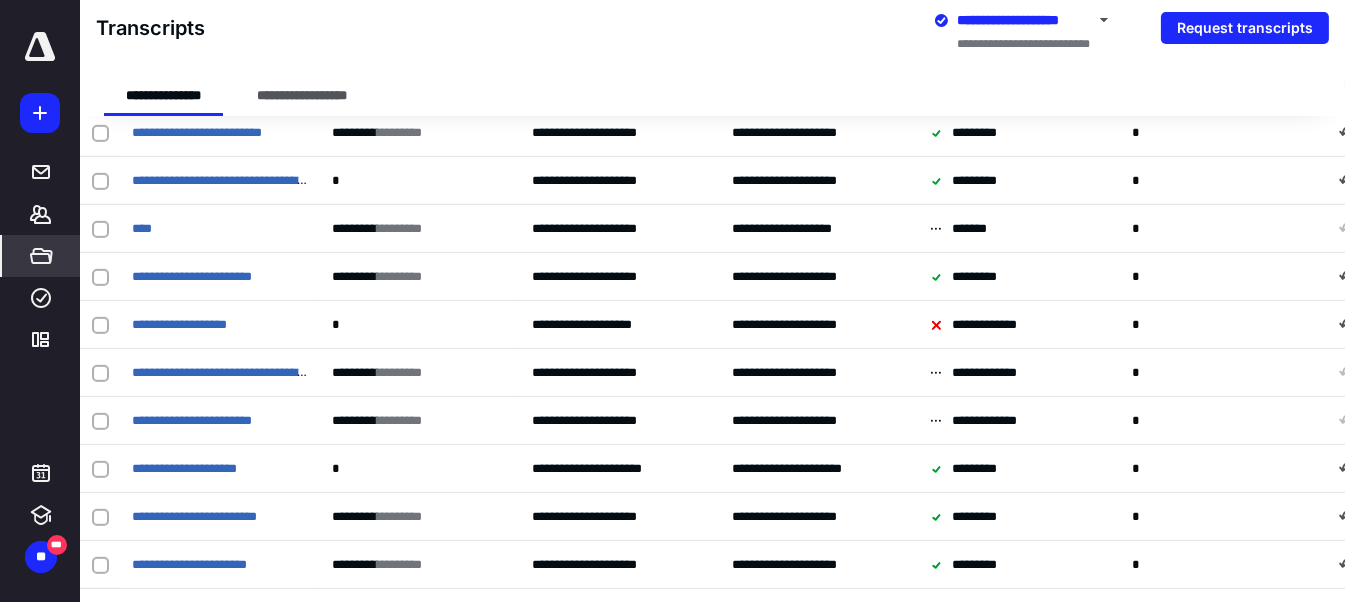 scroll, scrollTop: 2024, scrollLeft: 0, axis: vertical 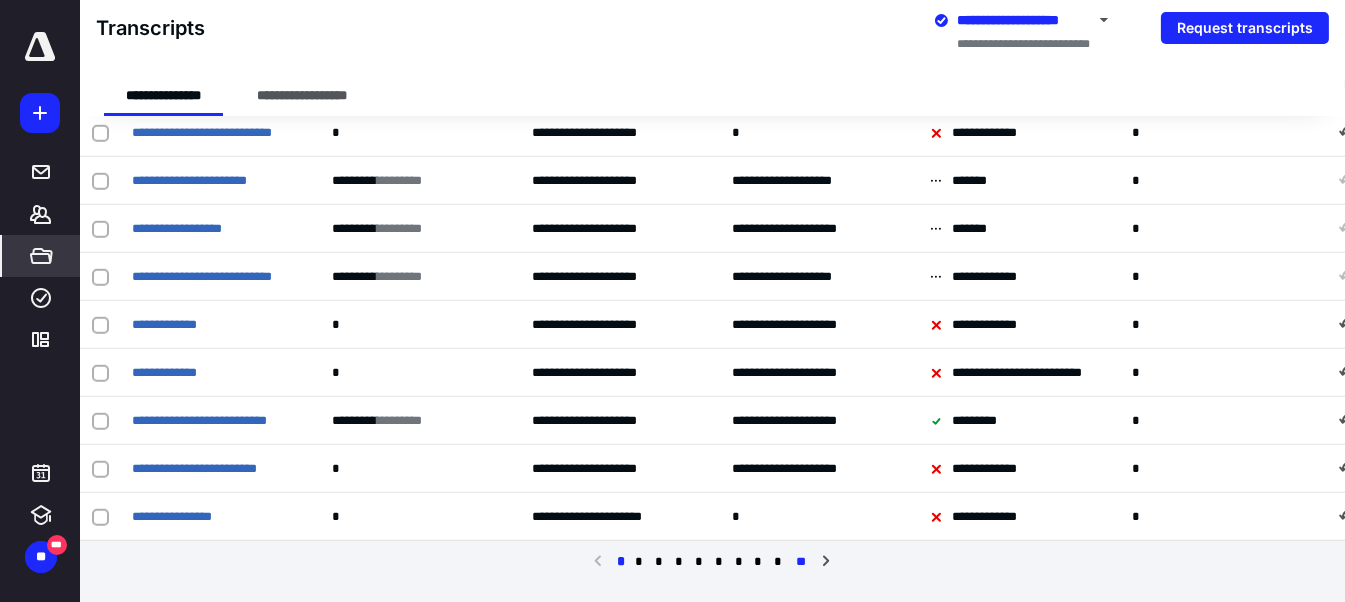 click on "**" at bounding box center (801, 562) 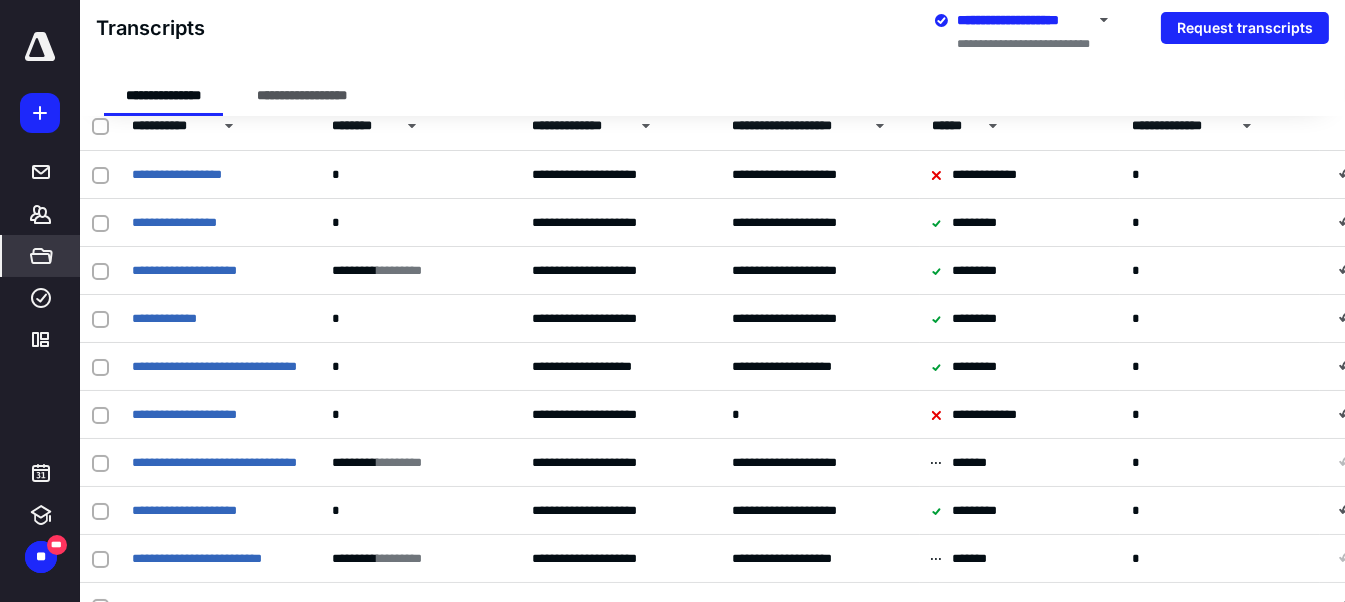 scroll, scrollTop: 0, scrollLeft: 0, axis: both 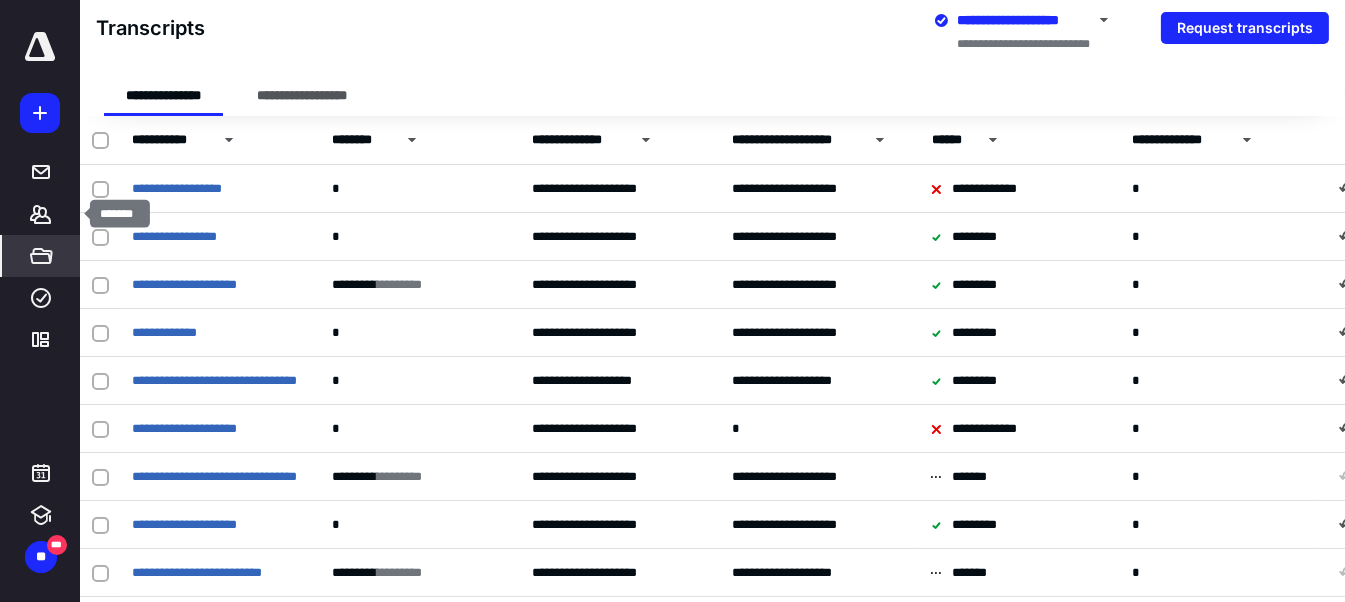 click 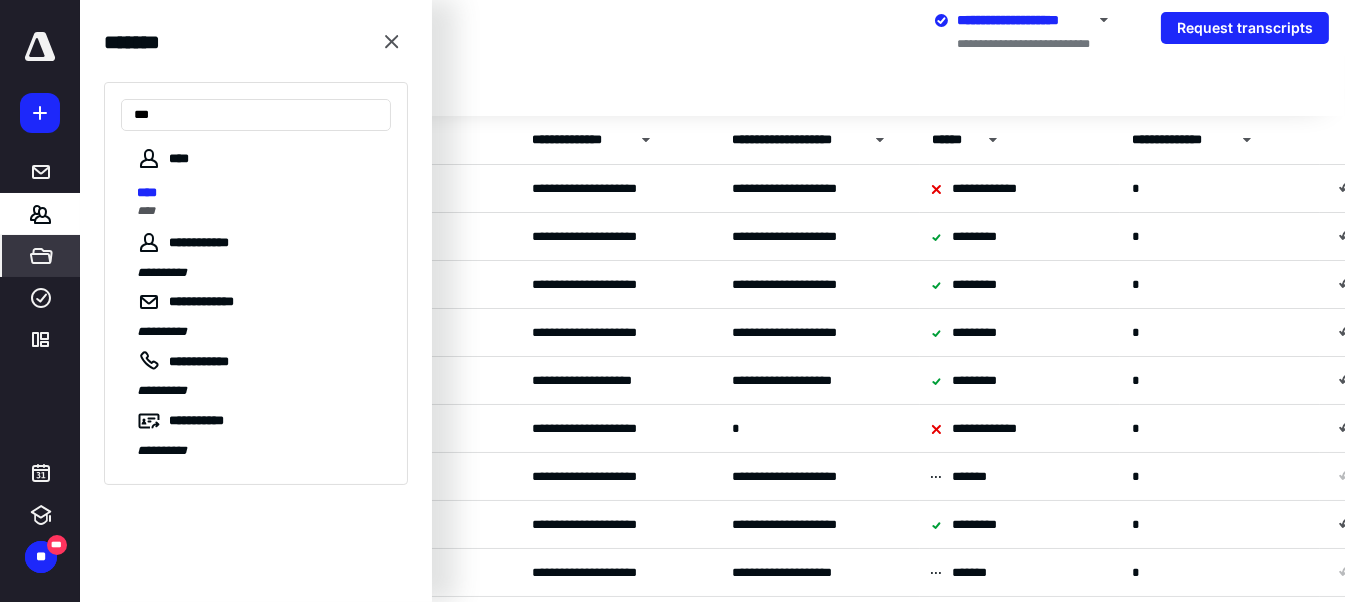 type on "***" 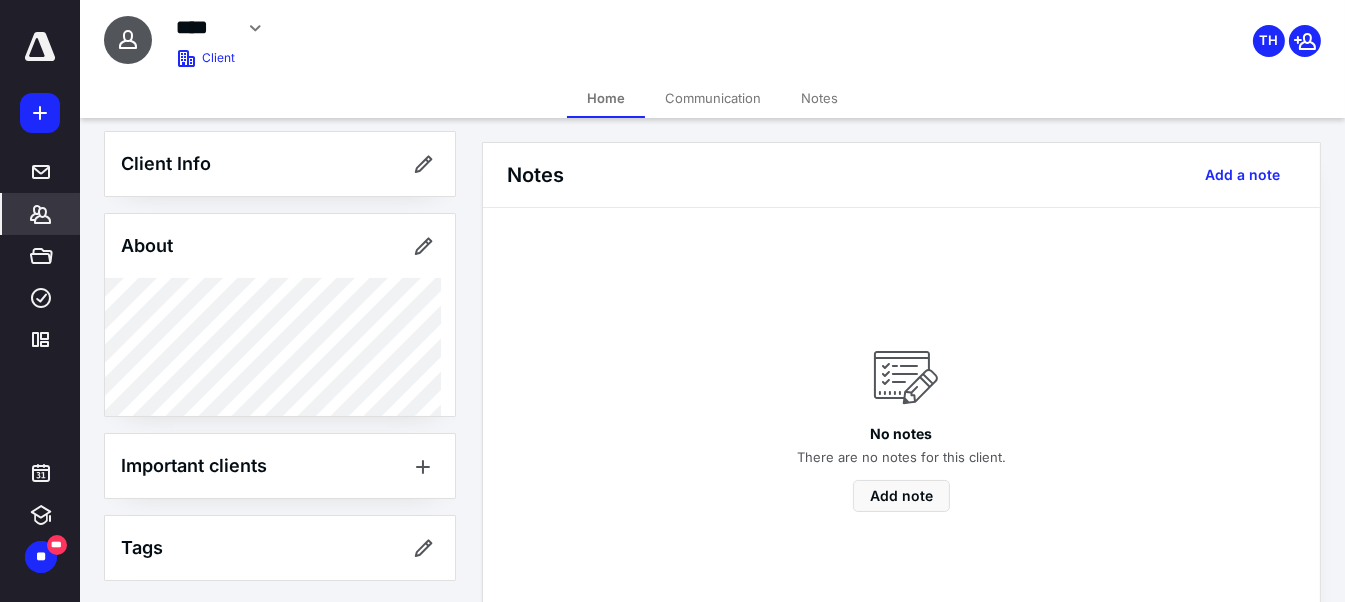 scroll, scrollTop: 0, scrollLeft: 0, axis: both 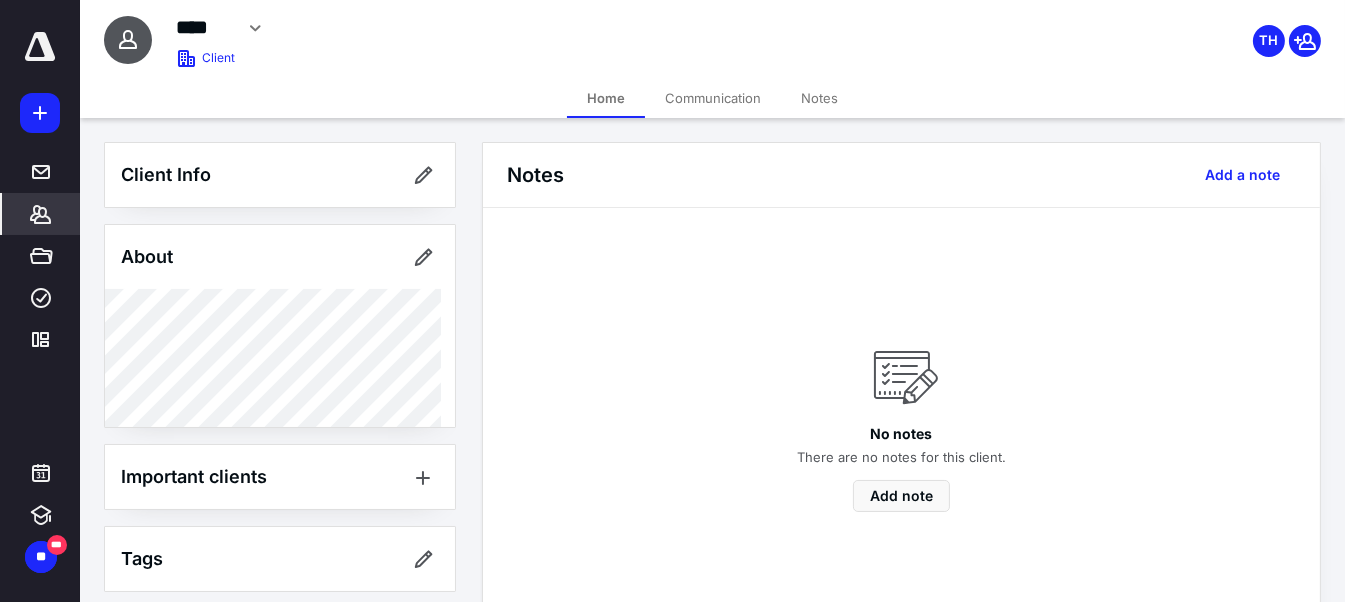 click on "Client" at bounding box center [218, 58] 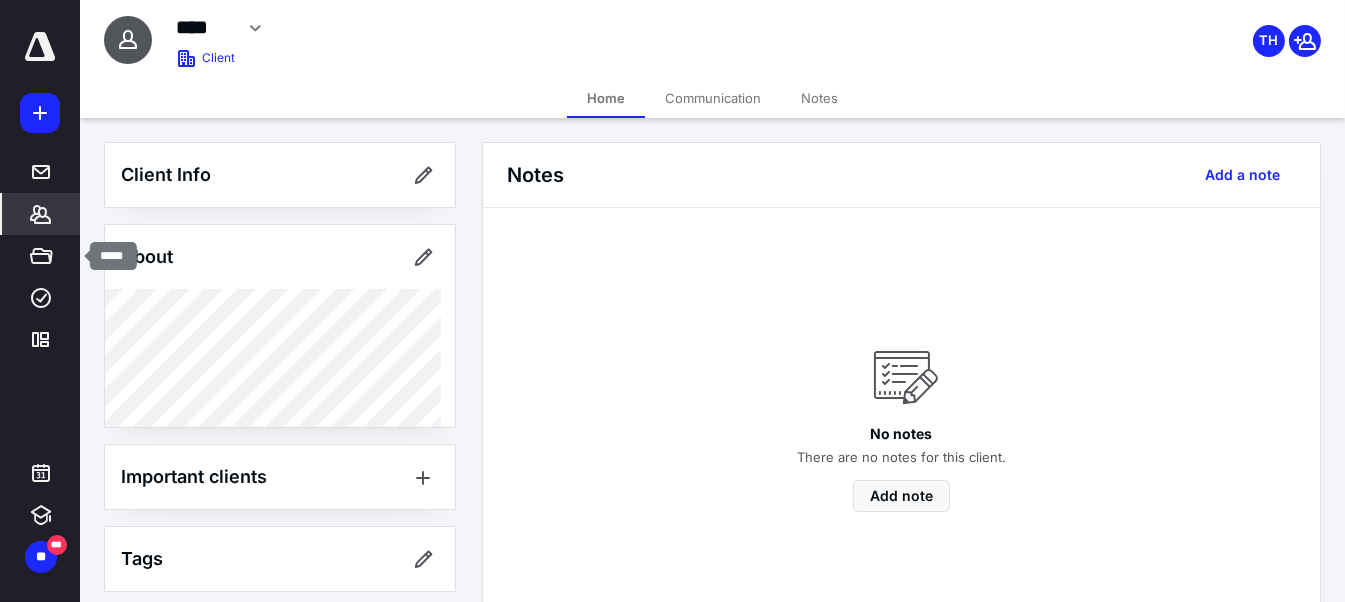 click 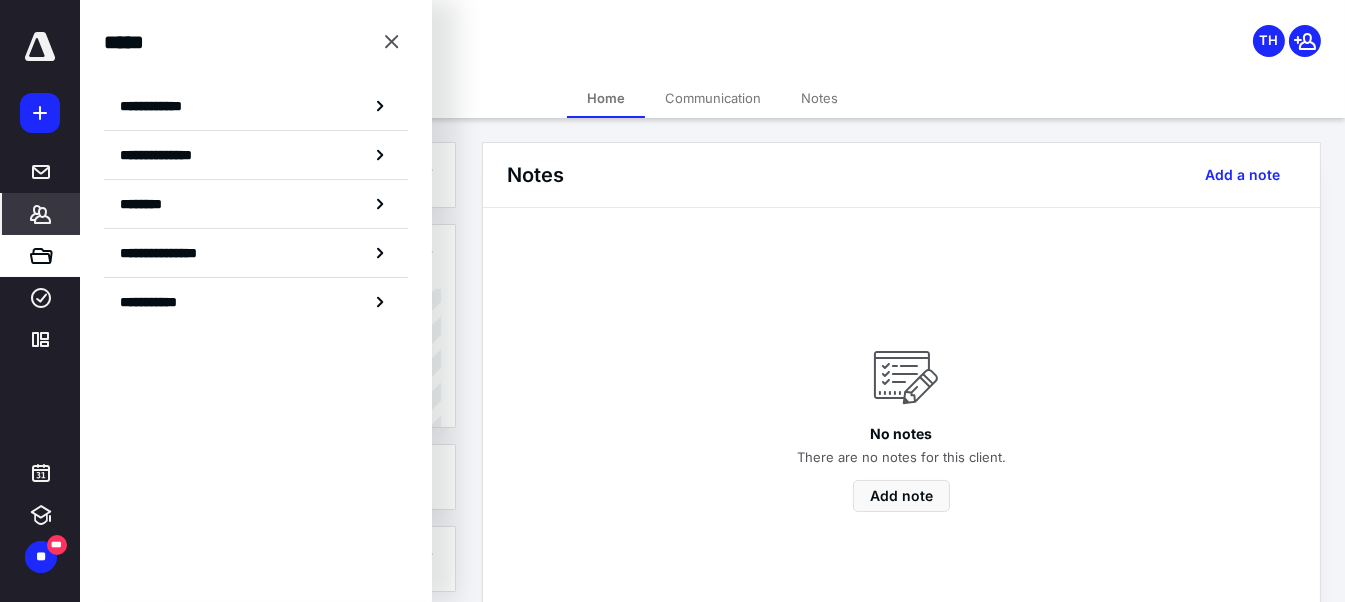 click on "**********" at bounding box center [158, 302] 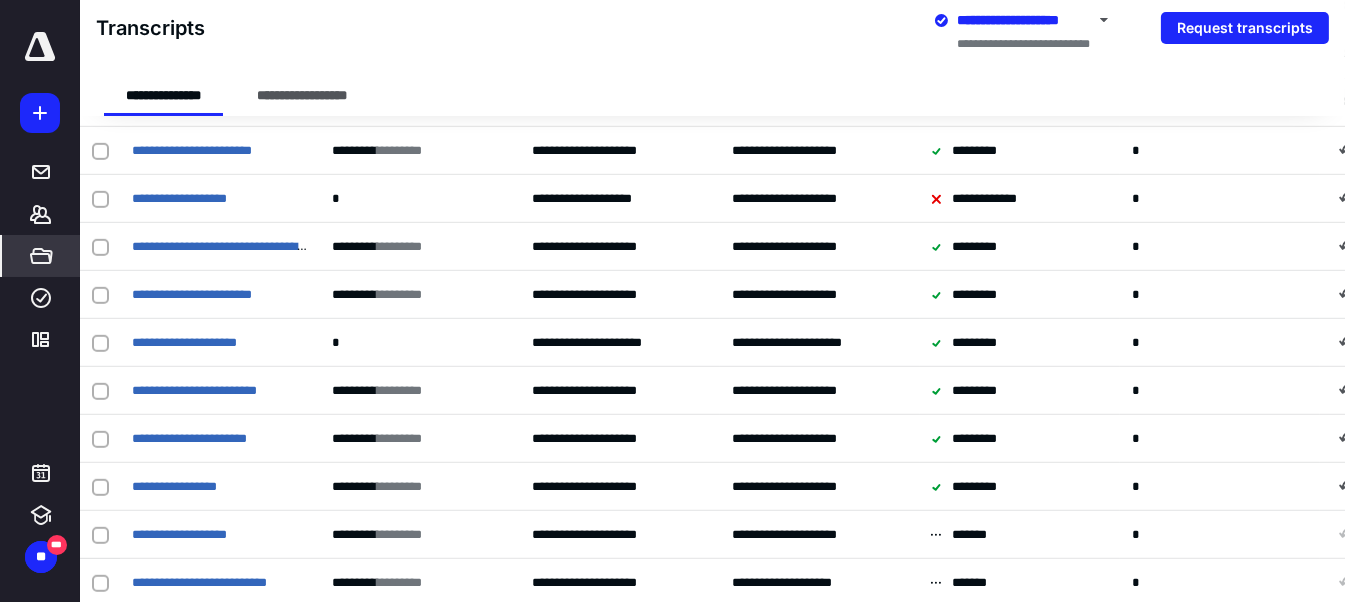 scroll, scrollTop: 2024, scrollLeft: 0, axis: vertical 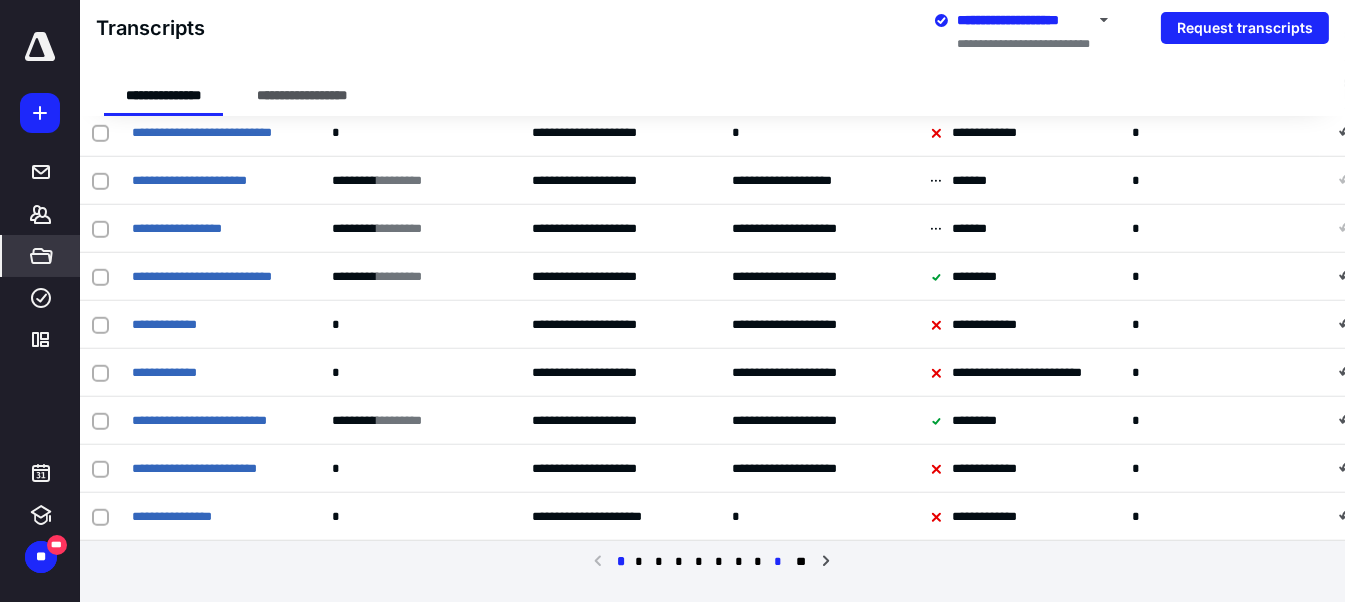 click on "*" at bounding box center [779, 562] 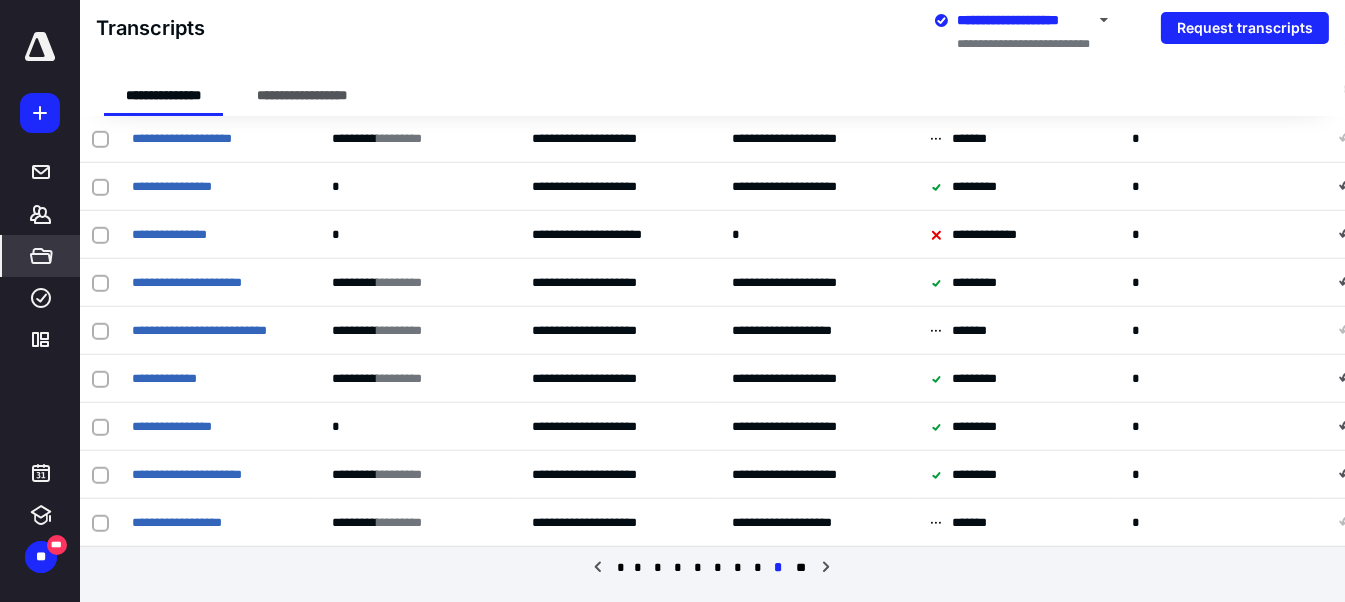 scroll, scrollTop: 2024, scrollLeft: 0, axis: vertical 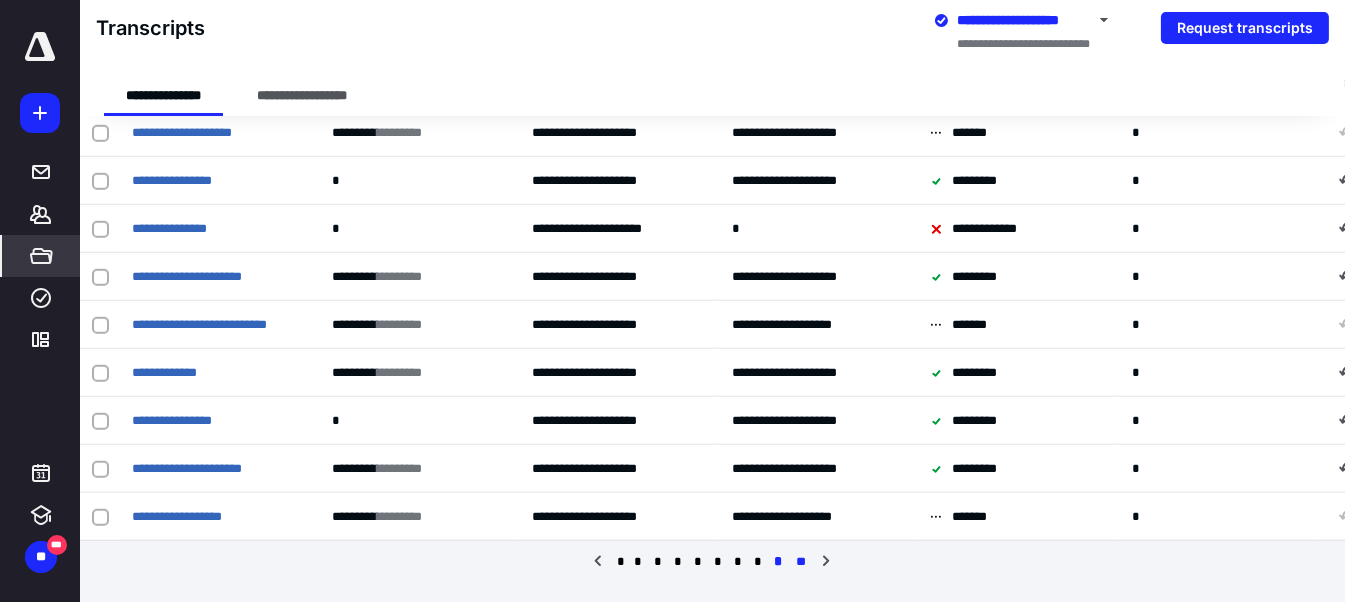 click on "**" at bounding box center (801, 562) 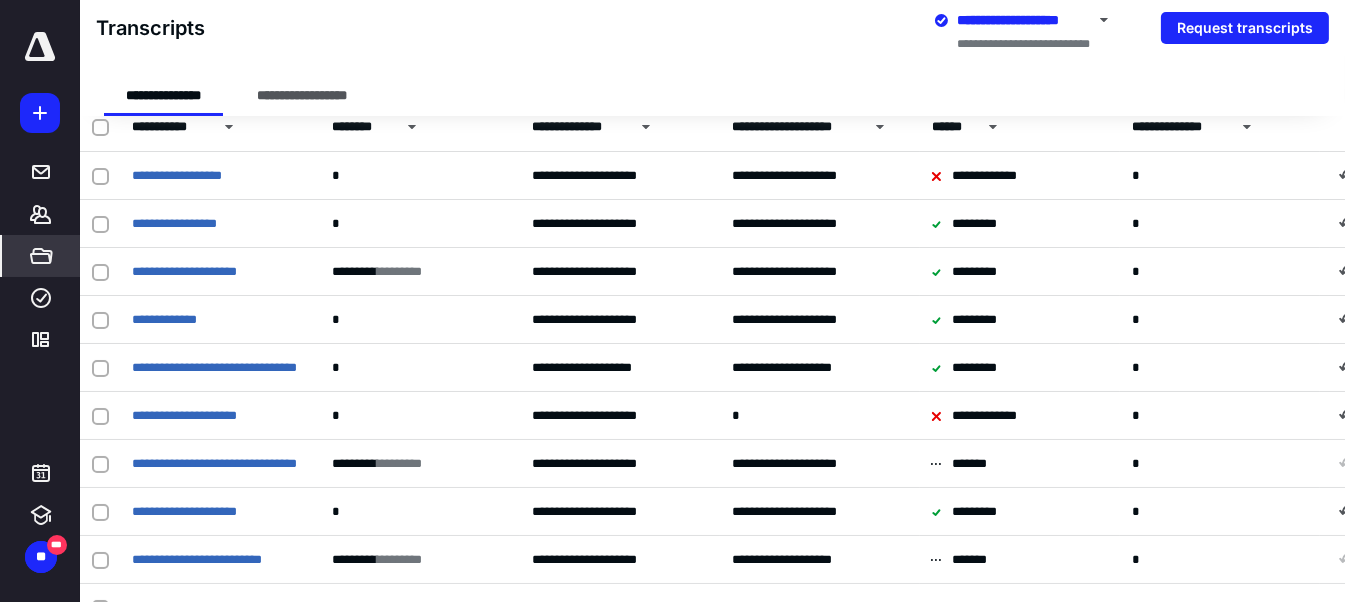 scroll, scrollTop: 0, scrollLeft: 0, axis: both 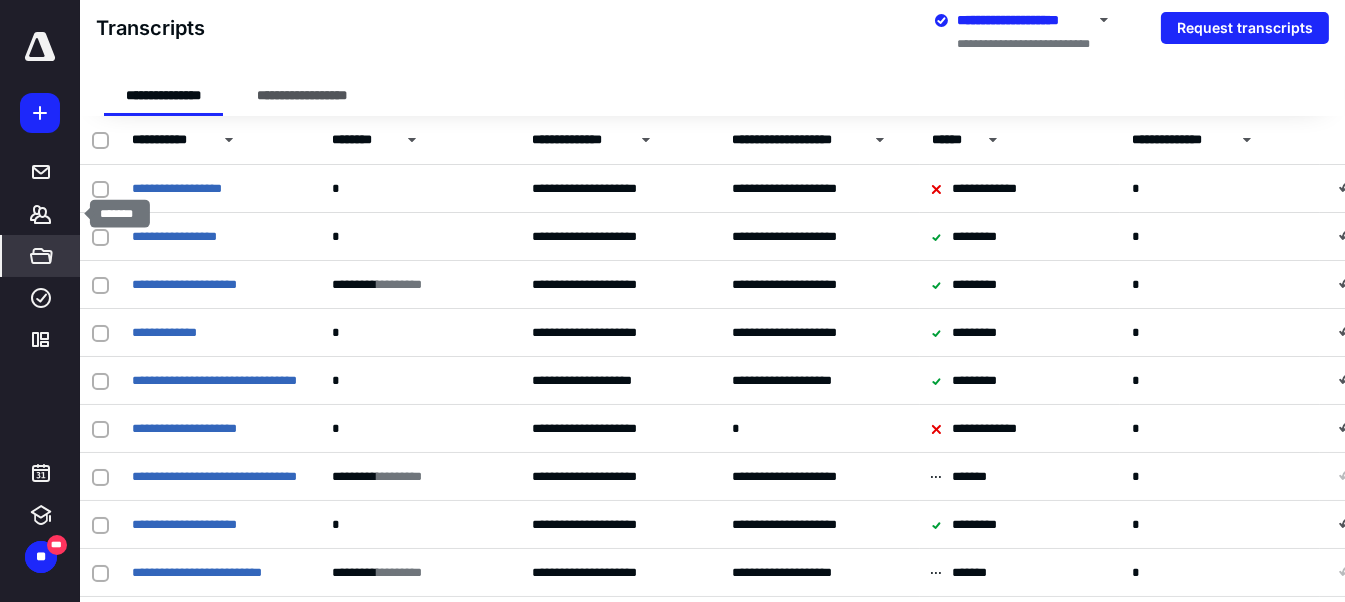 click 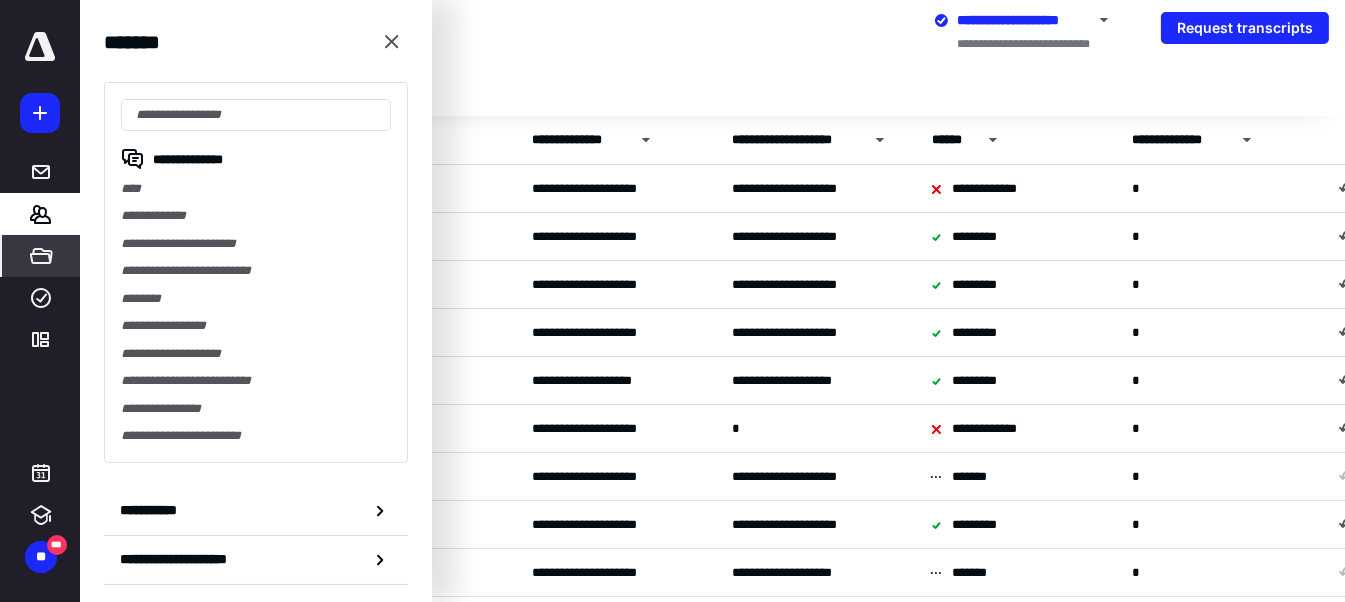 click on "**********" at bounding box center [256, 511] 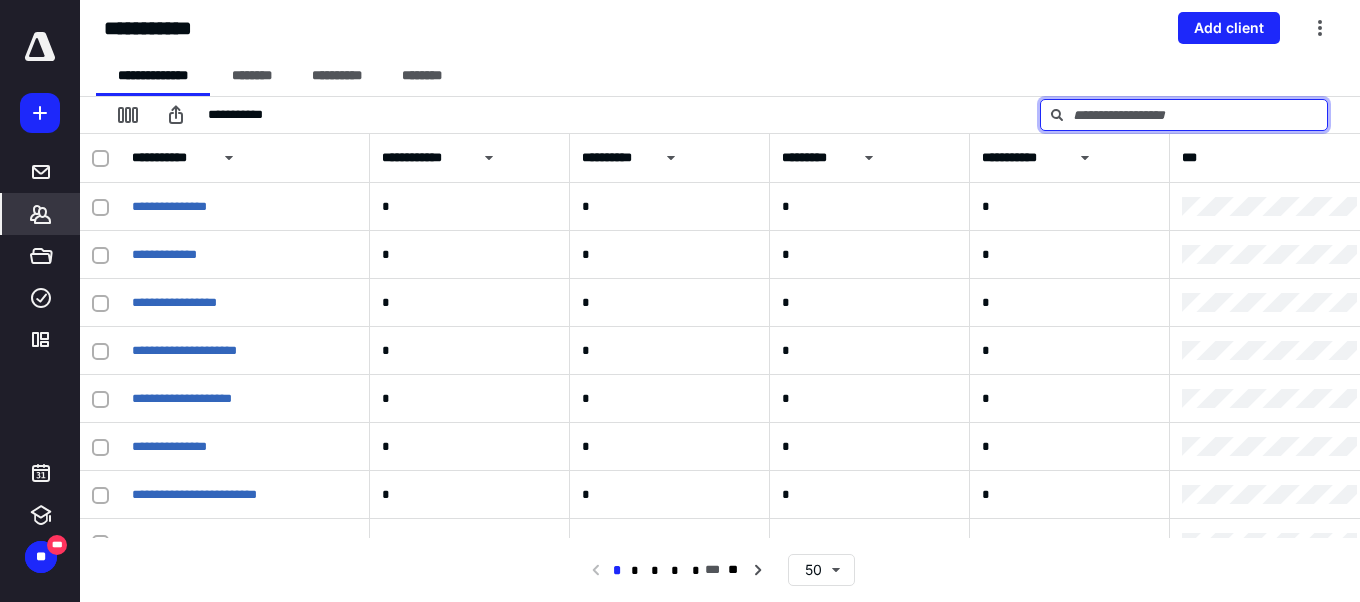 click at bounding box center (1184, 115) 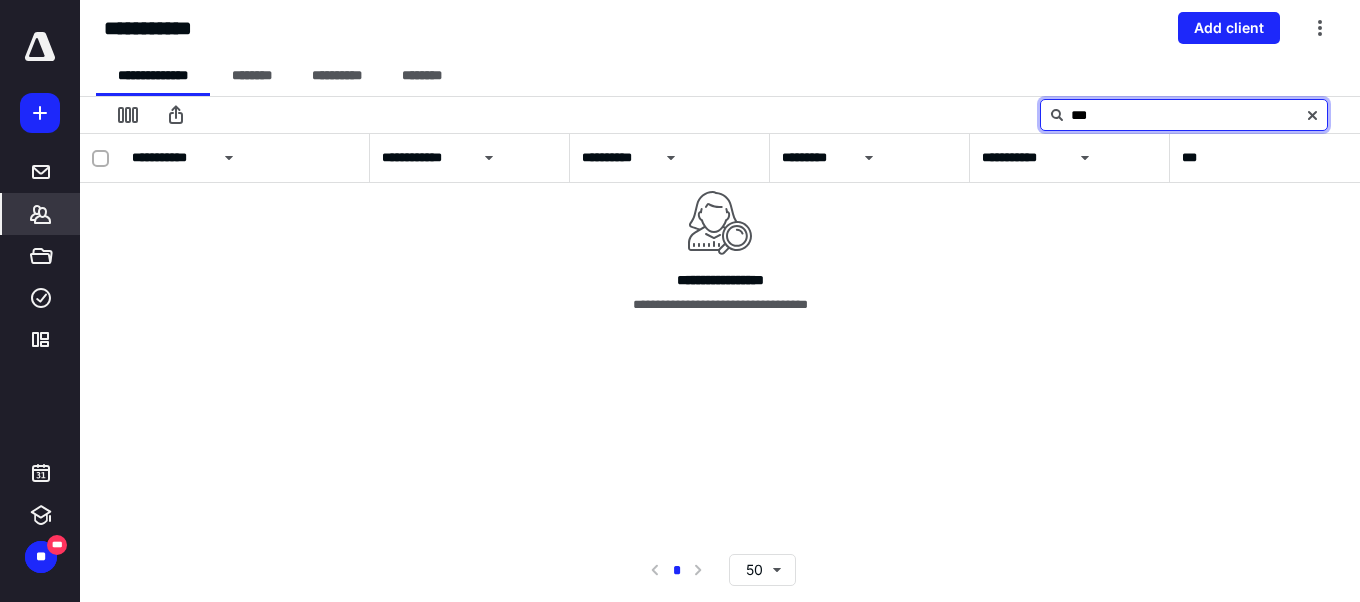 type on "***" 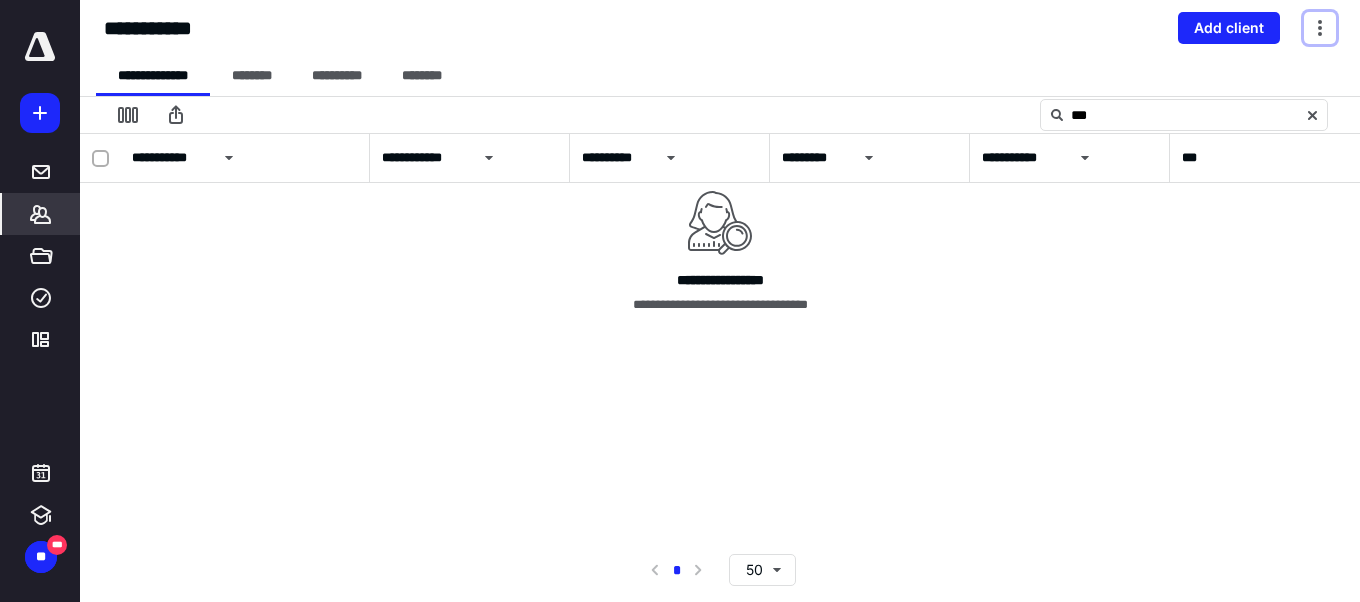 click at bounding box center (1320, 28) 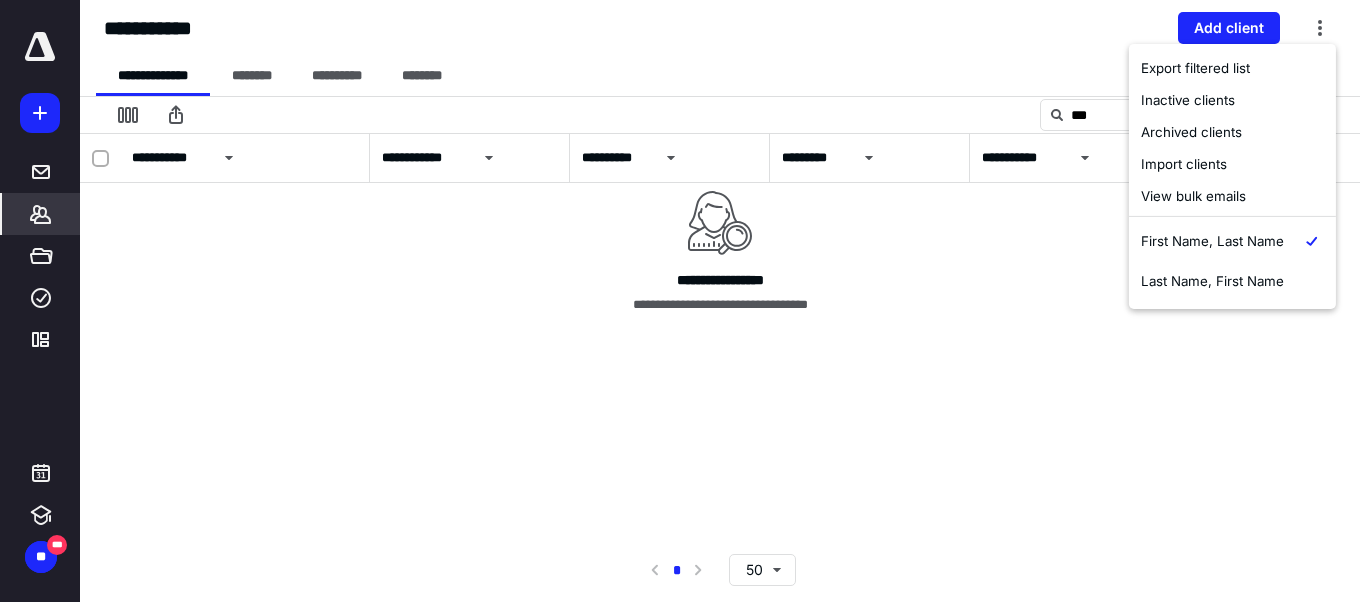 click on "Inactive clients" at bounding box center [1232, 100] 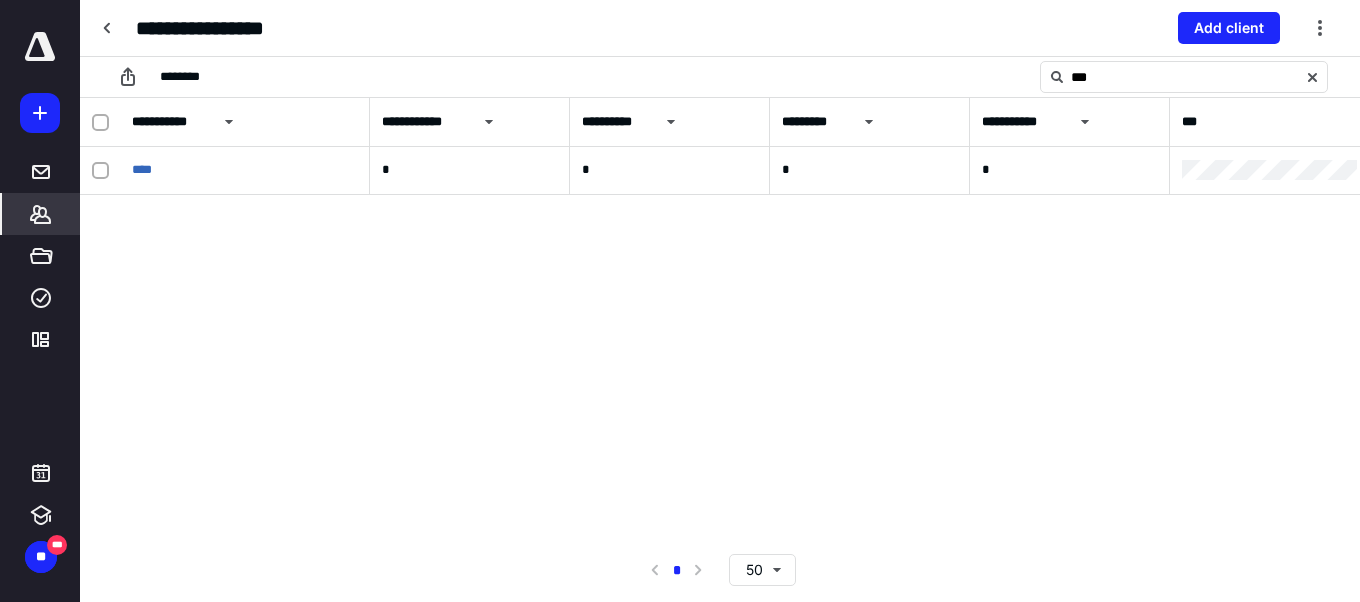 click at bounding box center [100, 171] 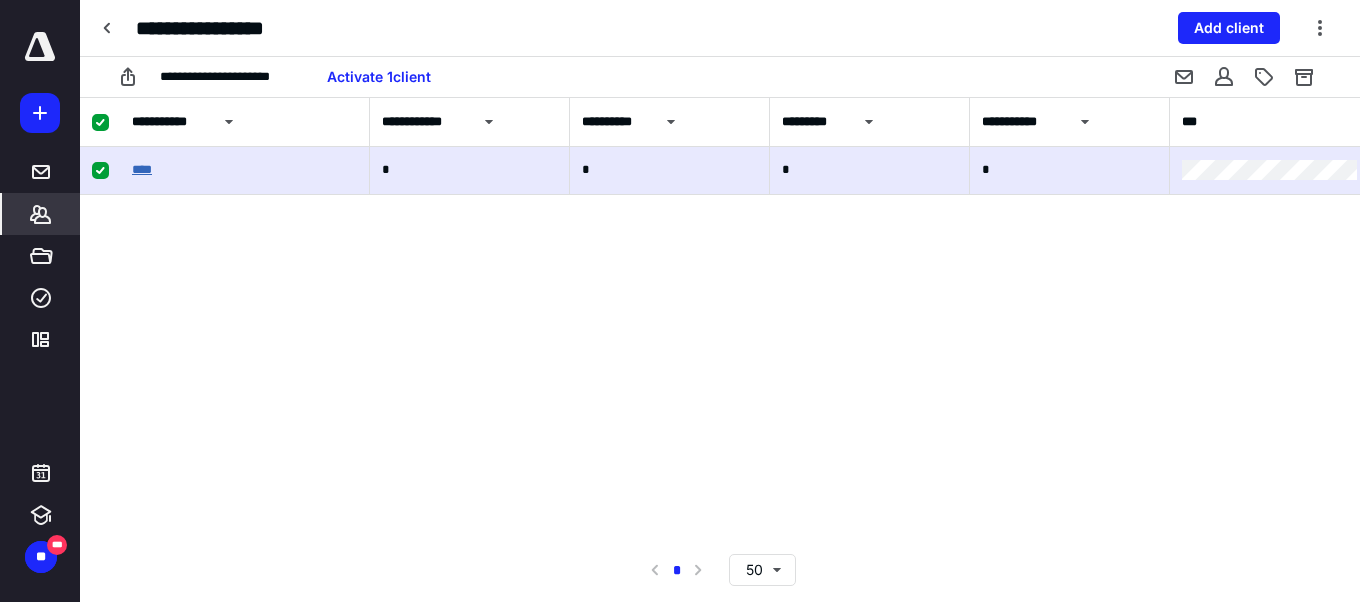 click on "****" at bounding box center (142, 169) 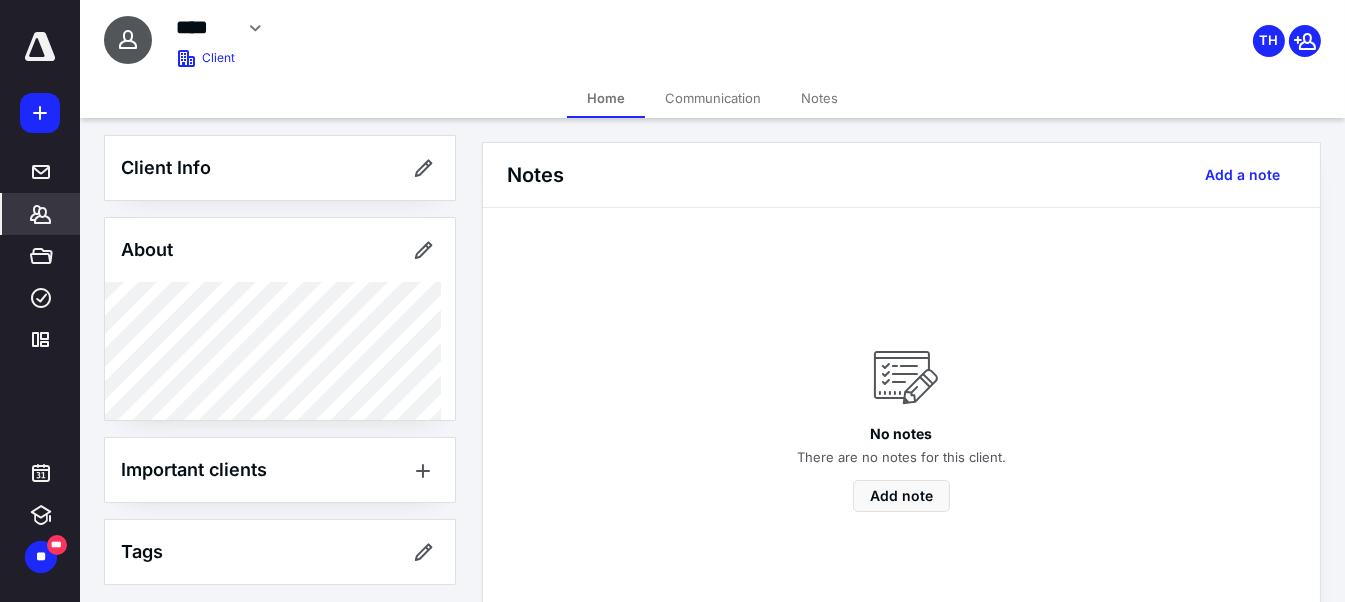 scroll, scrollTop: 11, scrollLeft: 0, axis: vertical 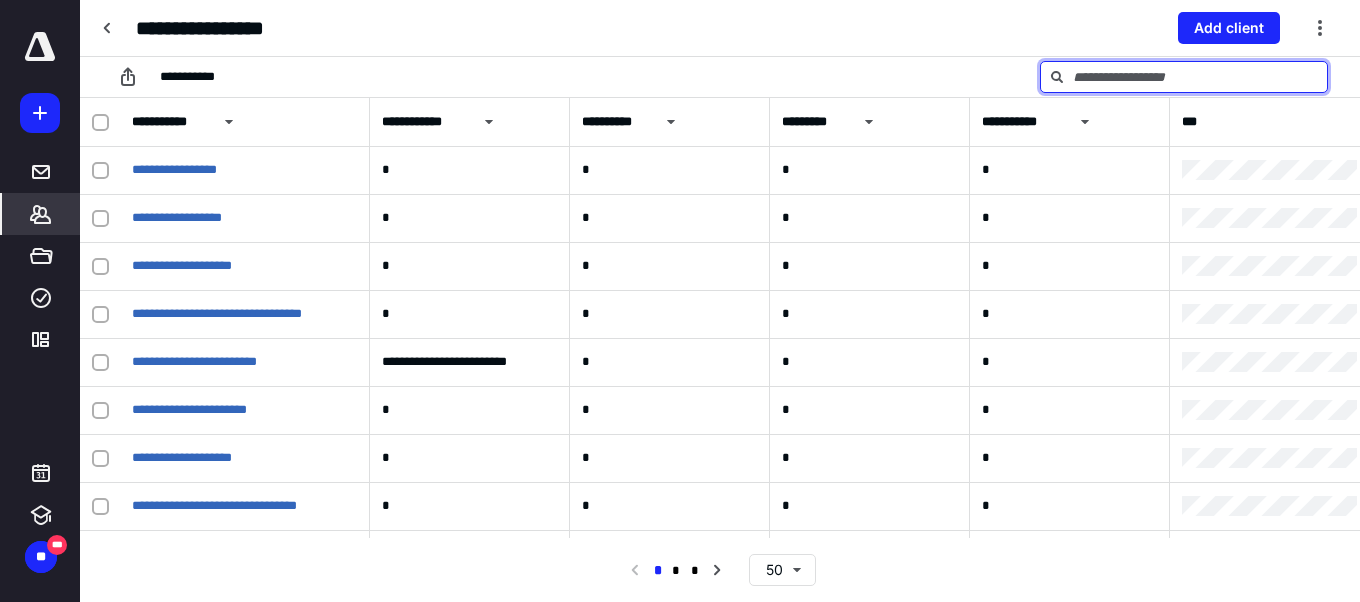 click at bounding box center [1184, 77] 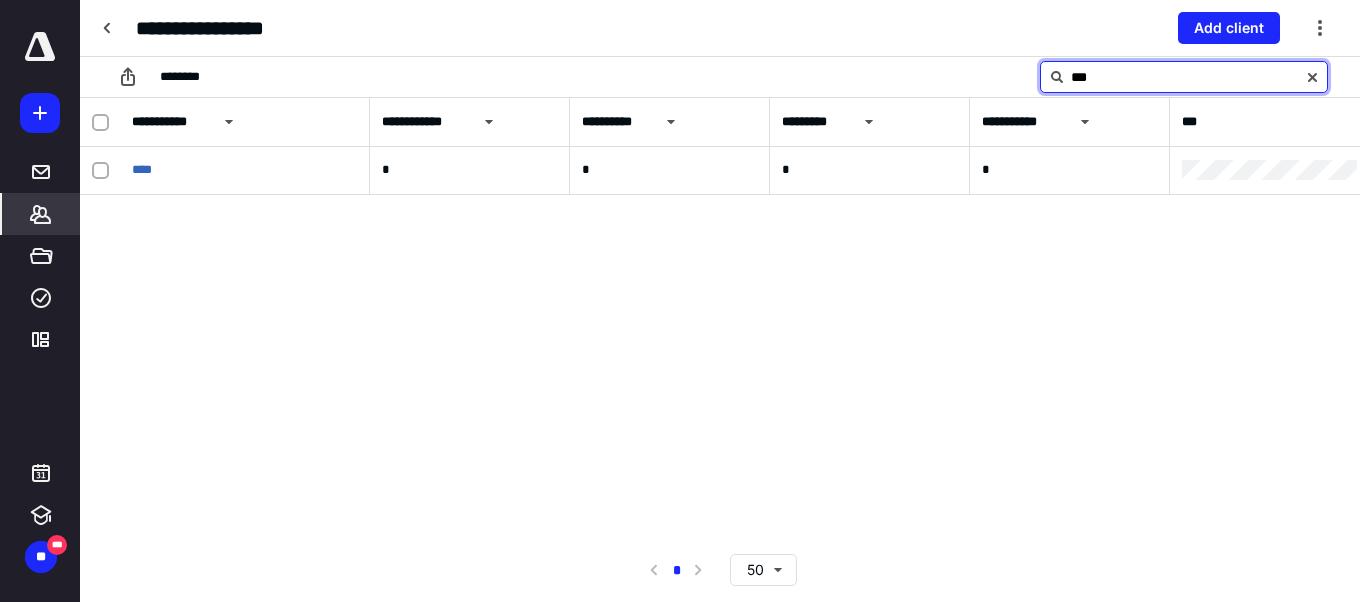 type on "***" 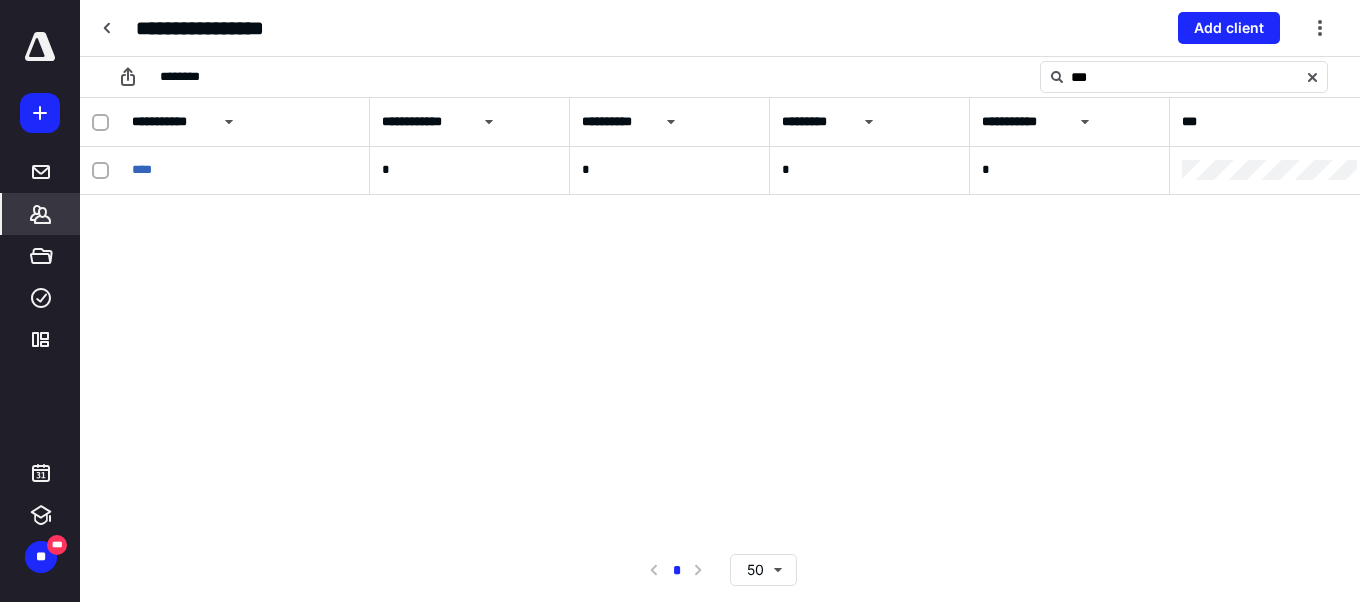 click 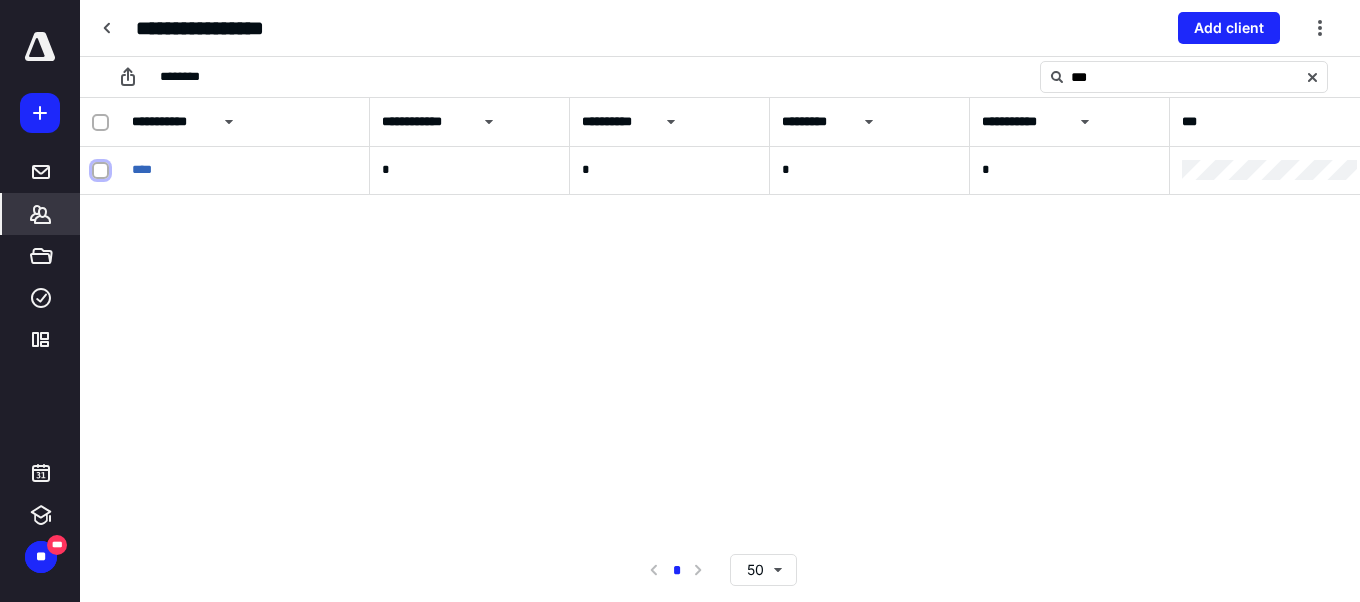checkbox on "true" 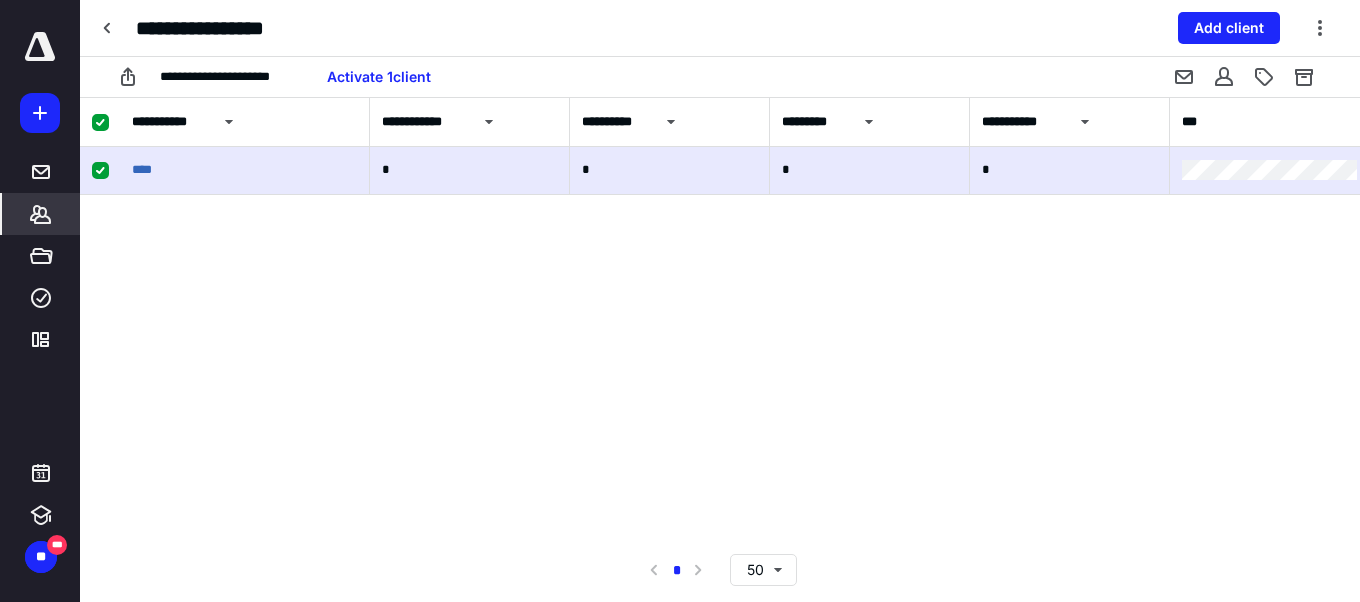 click on "Activate   1  client" at bounding box center [379, 77] 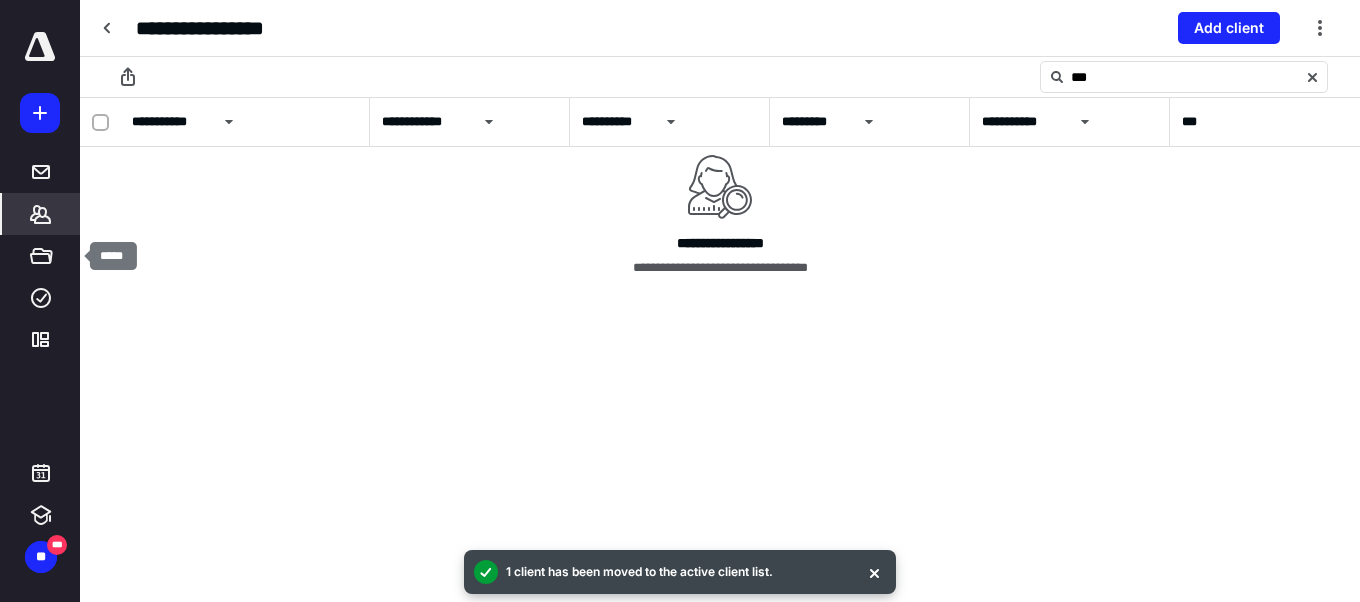 click 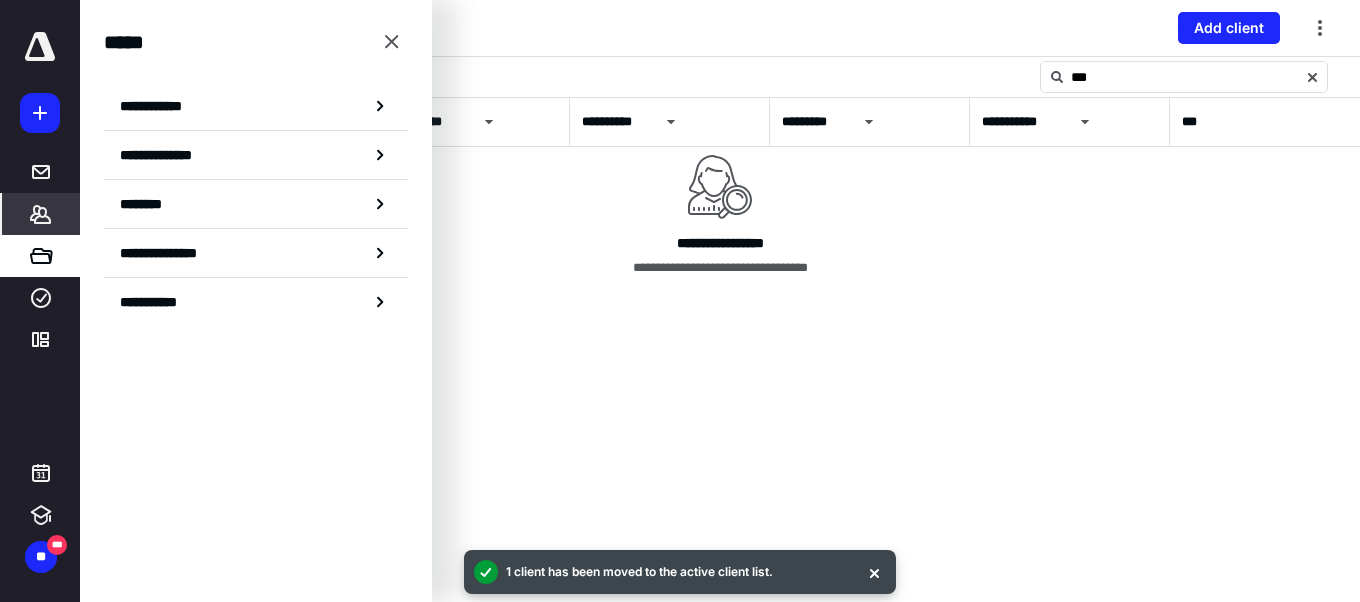 click on "**********" at bounding box center [158, 302] 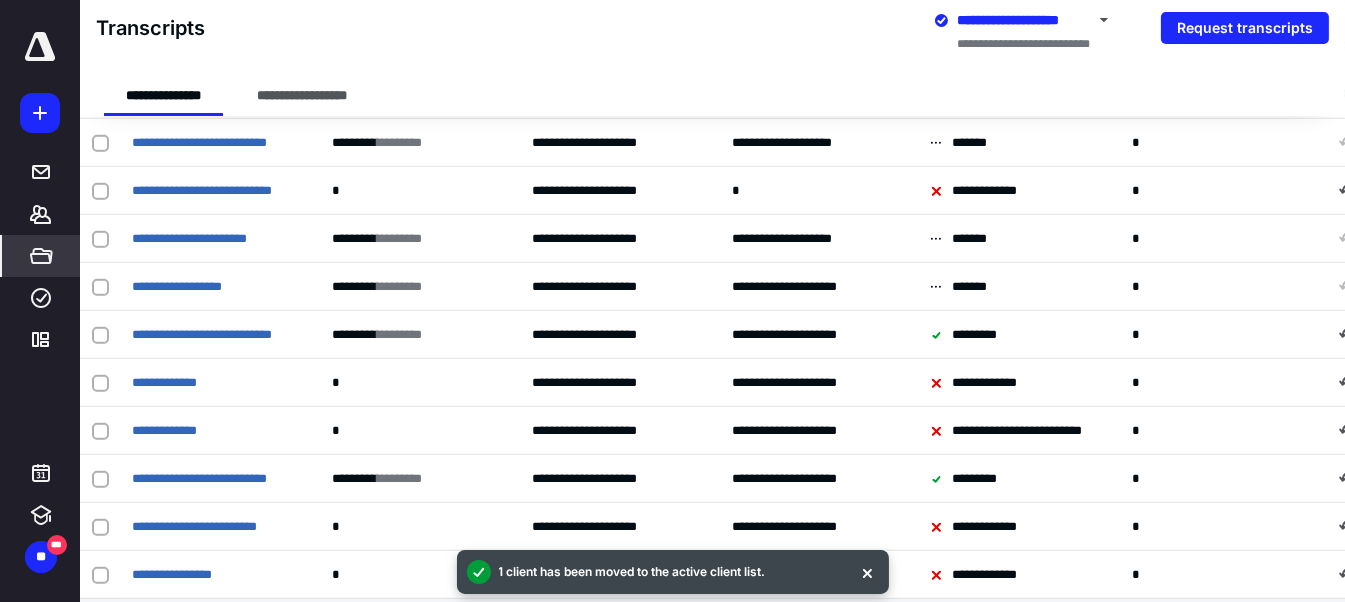 scroll, scrollTop: 2024, scrollLeft: 0, axis: vertical 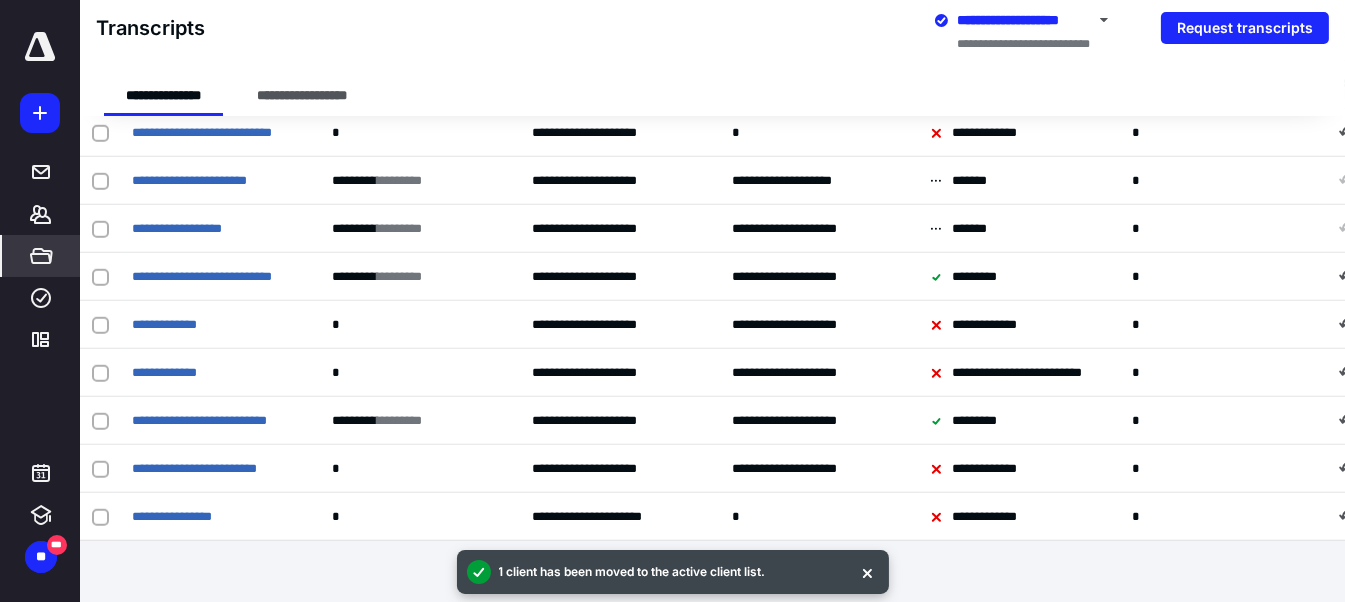 click at bounding box center (867, 572) 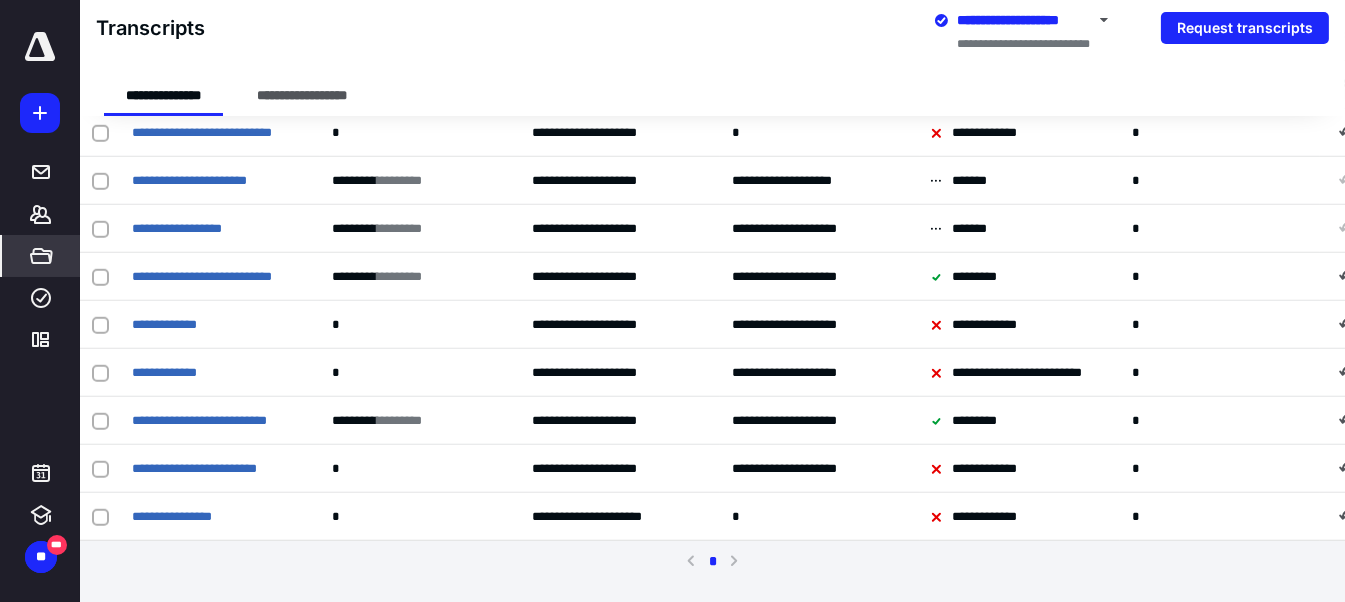 click on "**" at bounding box center (41, 557) 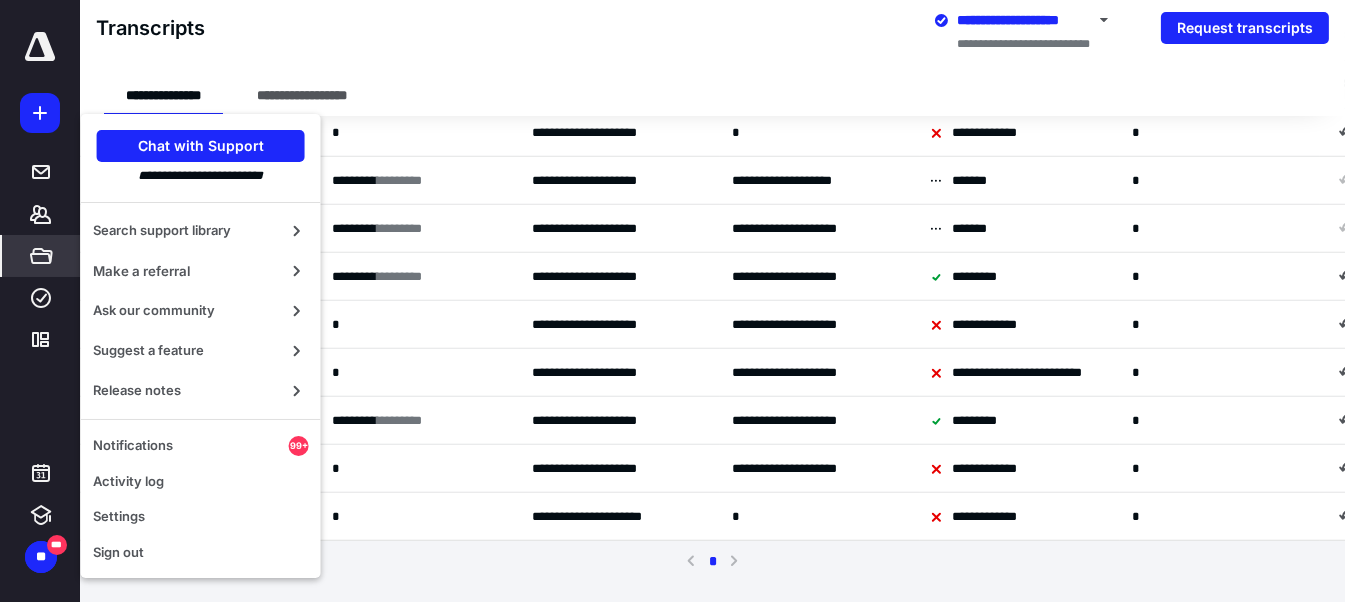 click on "Notifications" at bounding box center (191, 446) 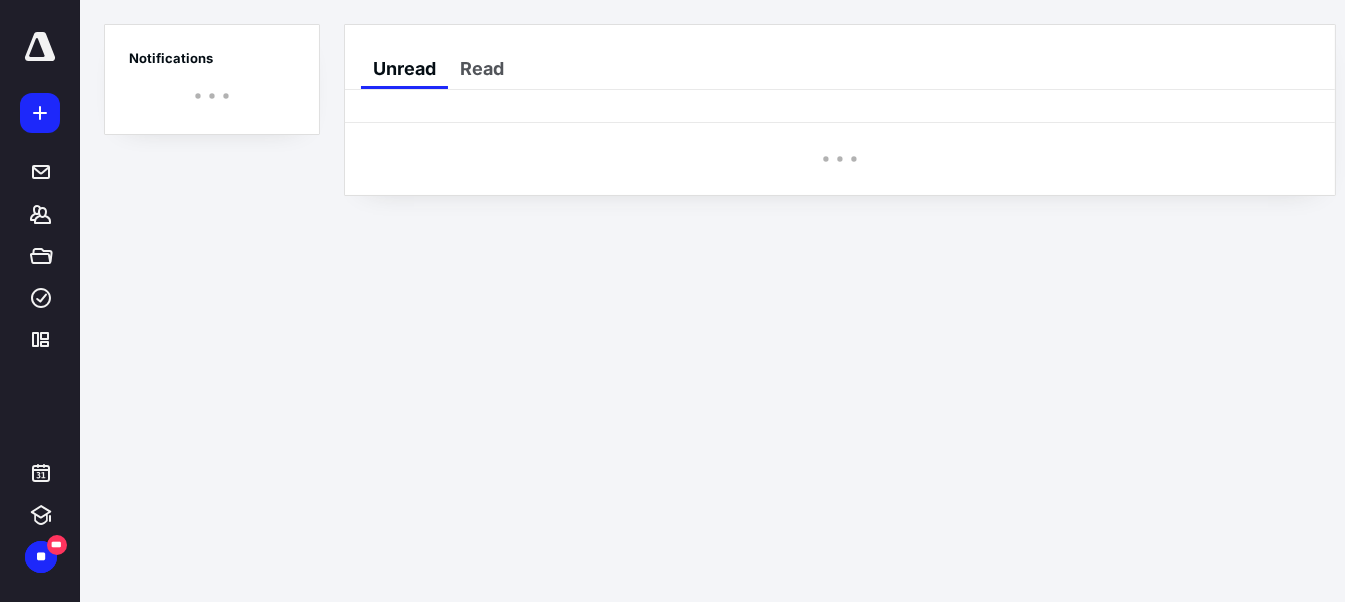 scroll, scrollTop: 0, scrollLeft: 0, axis: both 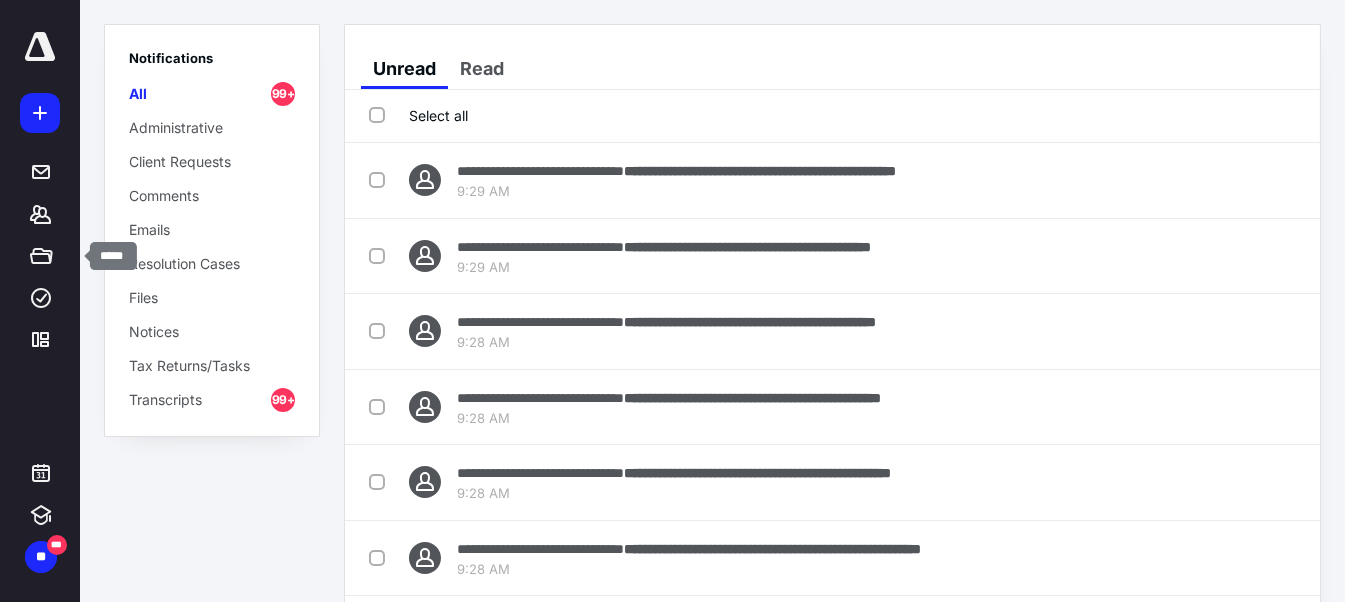 click 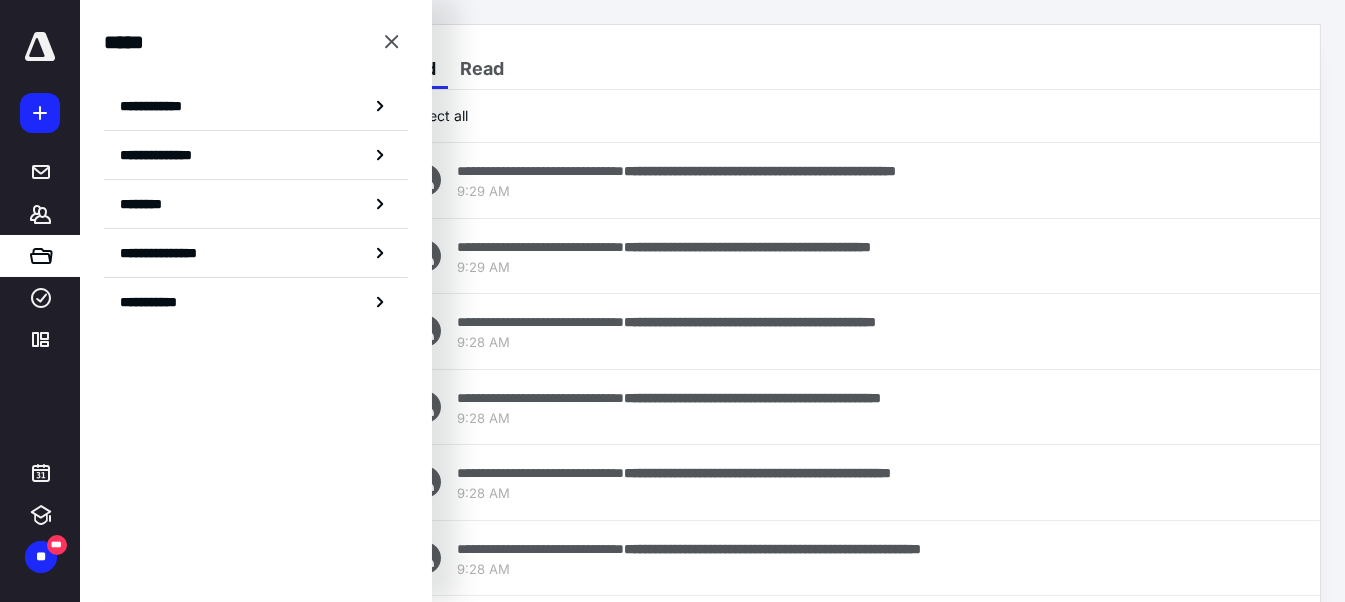 click on "**********" at bounding box center [158, 302] 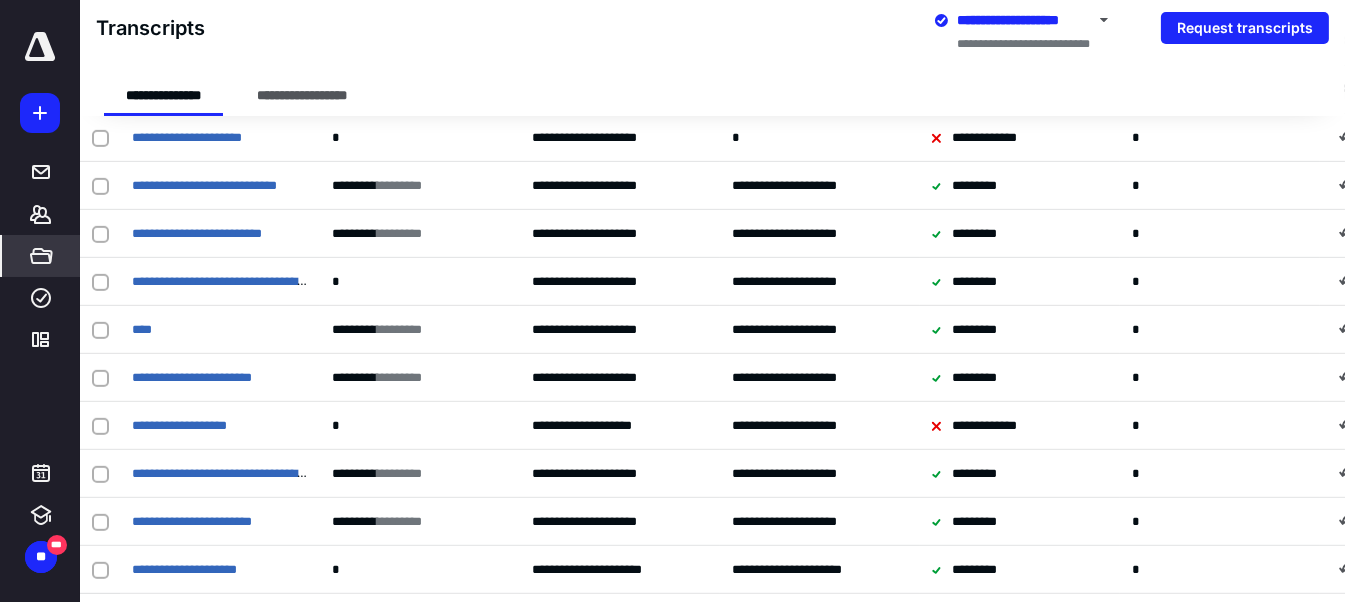 scroll, scrollTop: 2024, scrollLeft: 0, axis: vertical 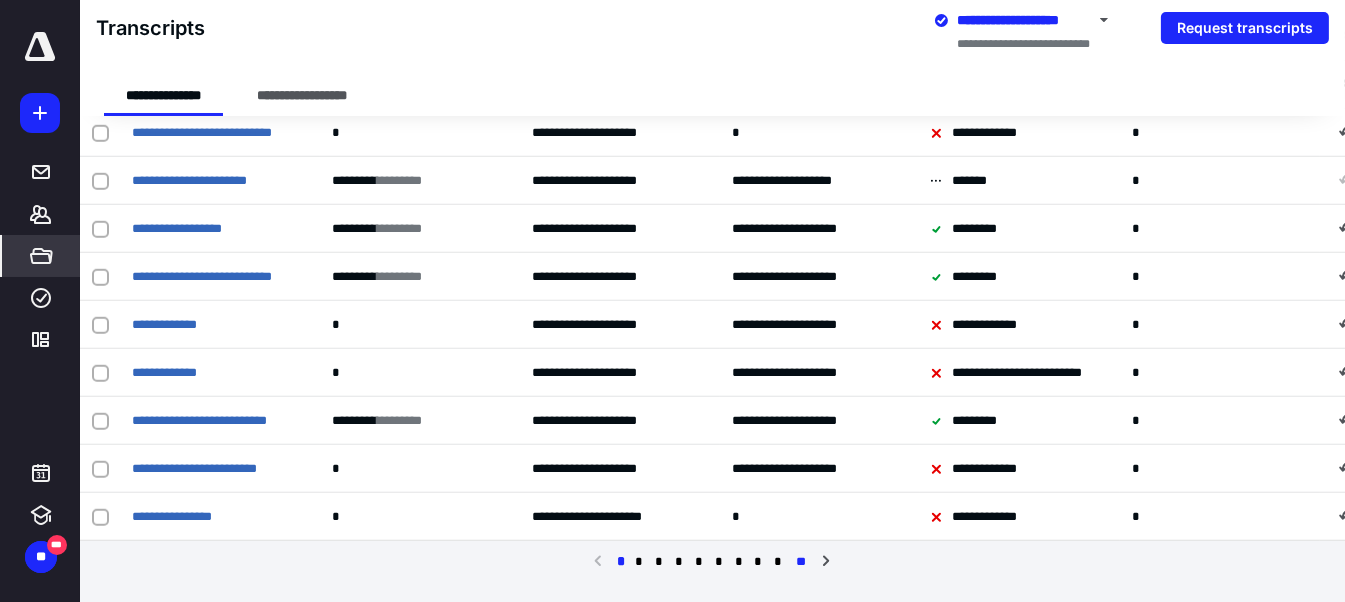 click on "**" at bounding box center [801, 562] 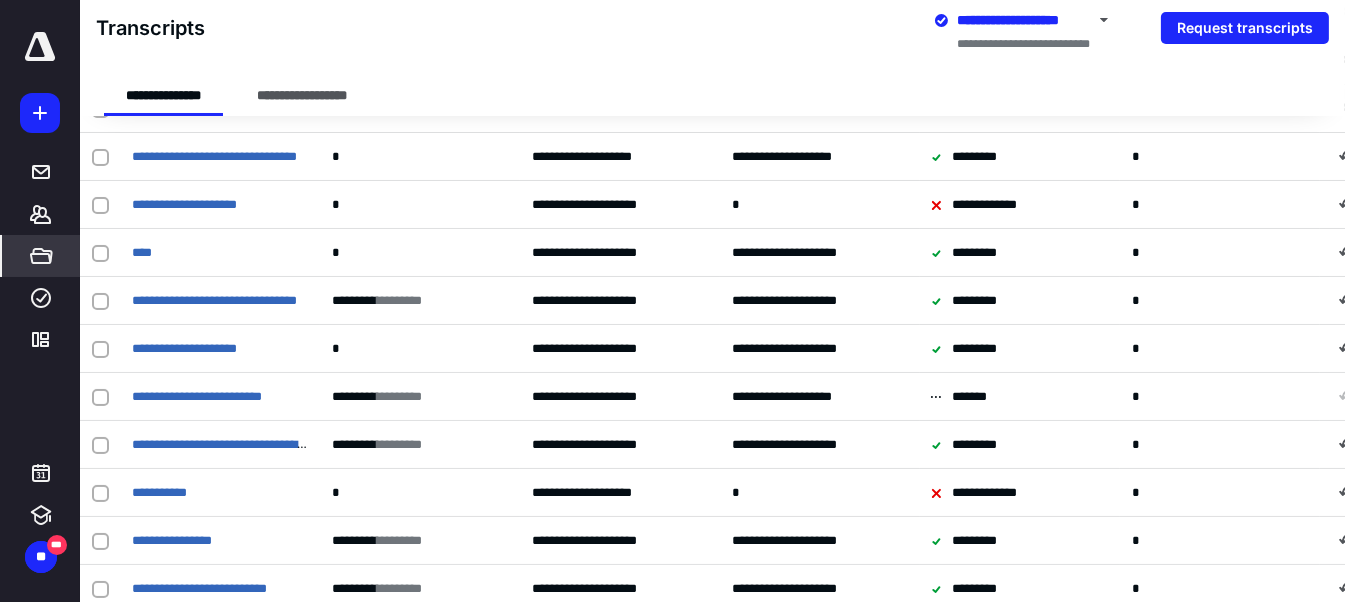 scroll, scrollTop: 193, scrollLeft: 0, axis: vertical 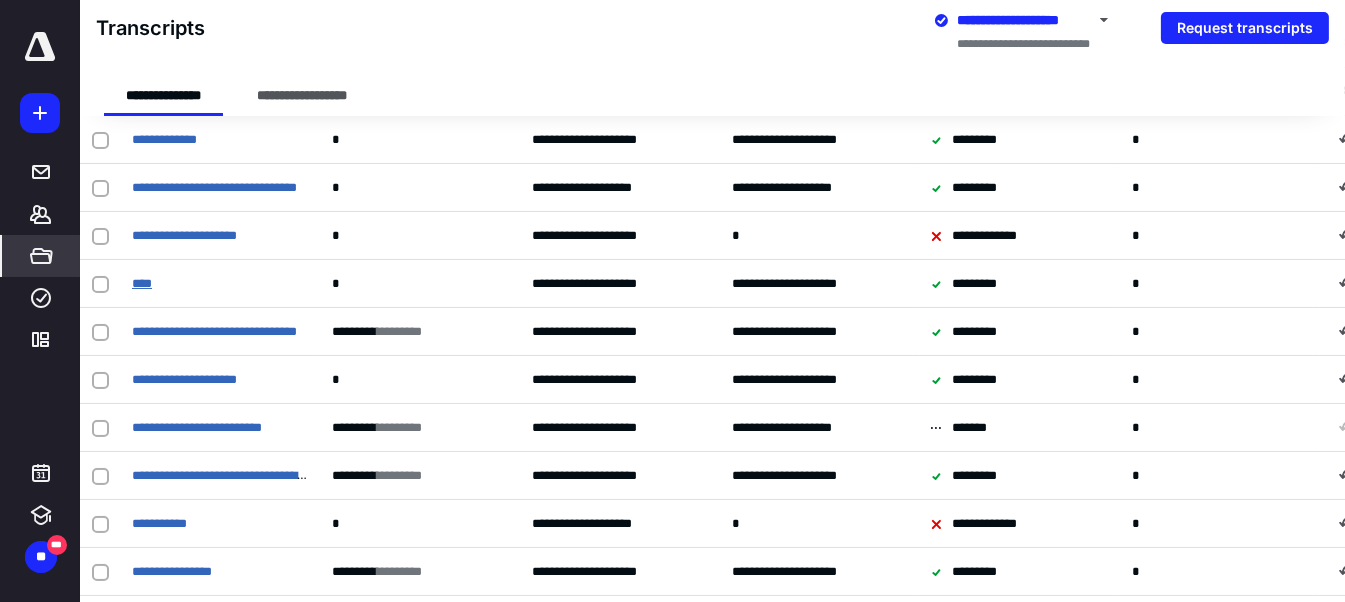 click on "****" at bounding box center [142, 283] 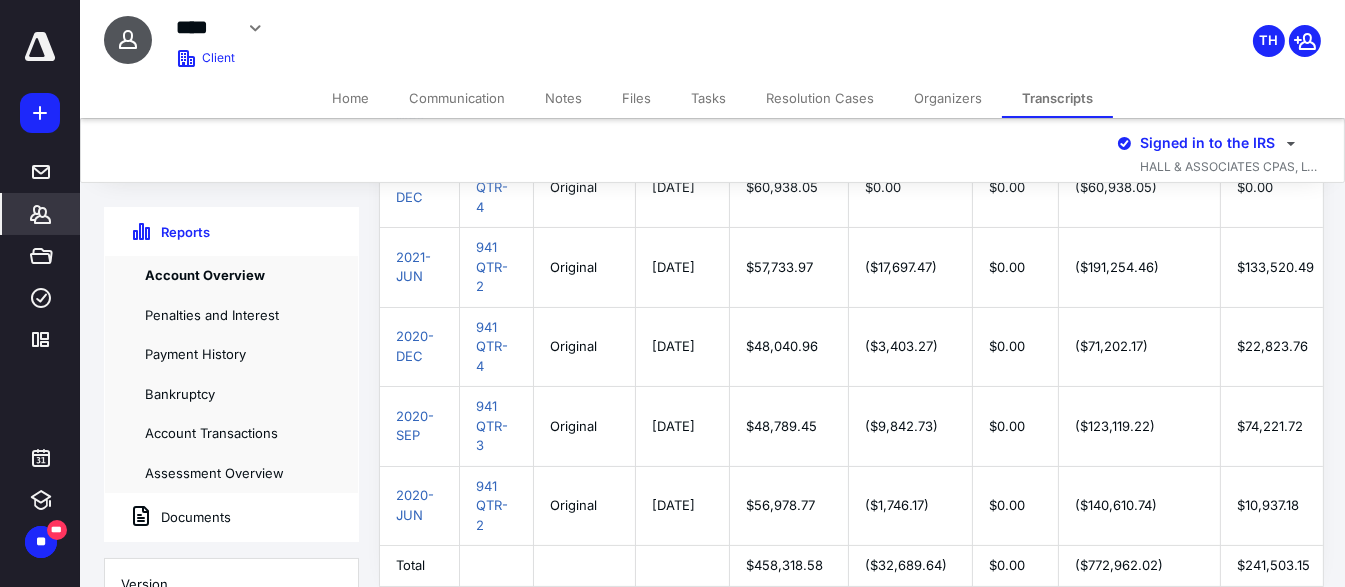 scroll, scrollTop: 458, scrollLeft: 0, axis: vertical 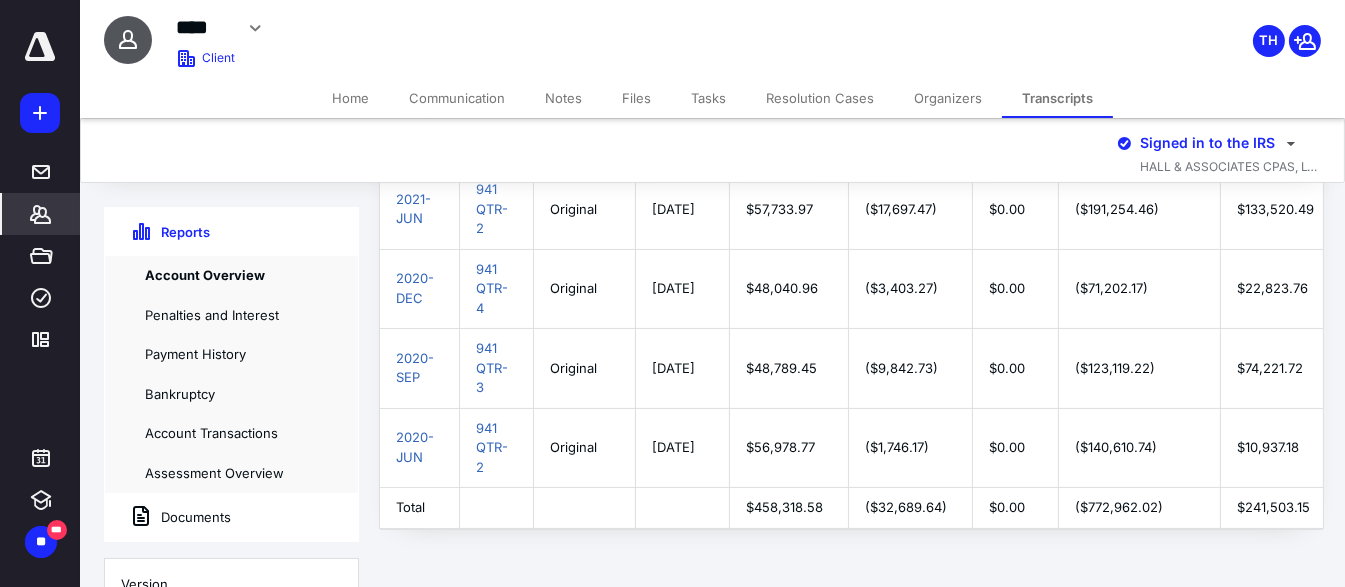 click on "Documents" at bounding box center (168, 517) 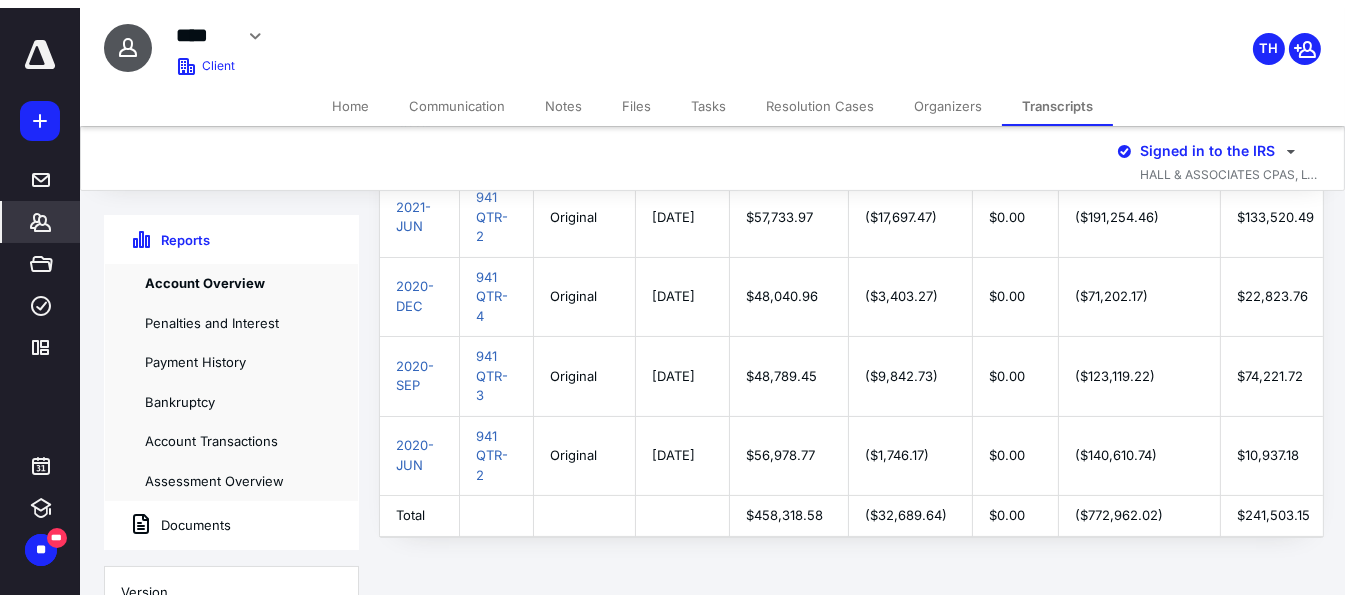 scroll, scrollTop: 0, scrollLeft: 0, axis: both 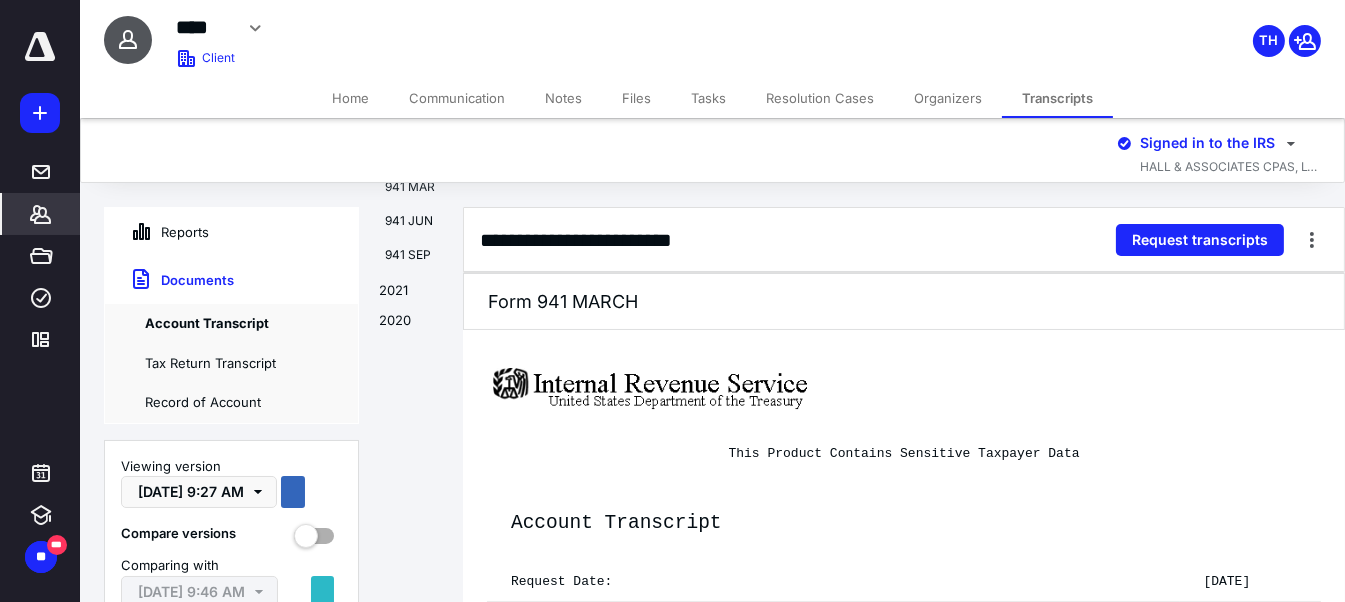 click on "2020" at bounding box center (411, 326) 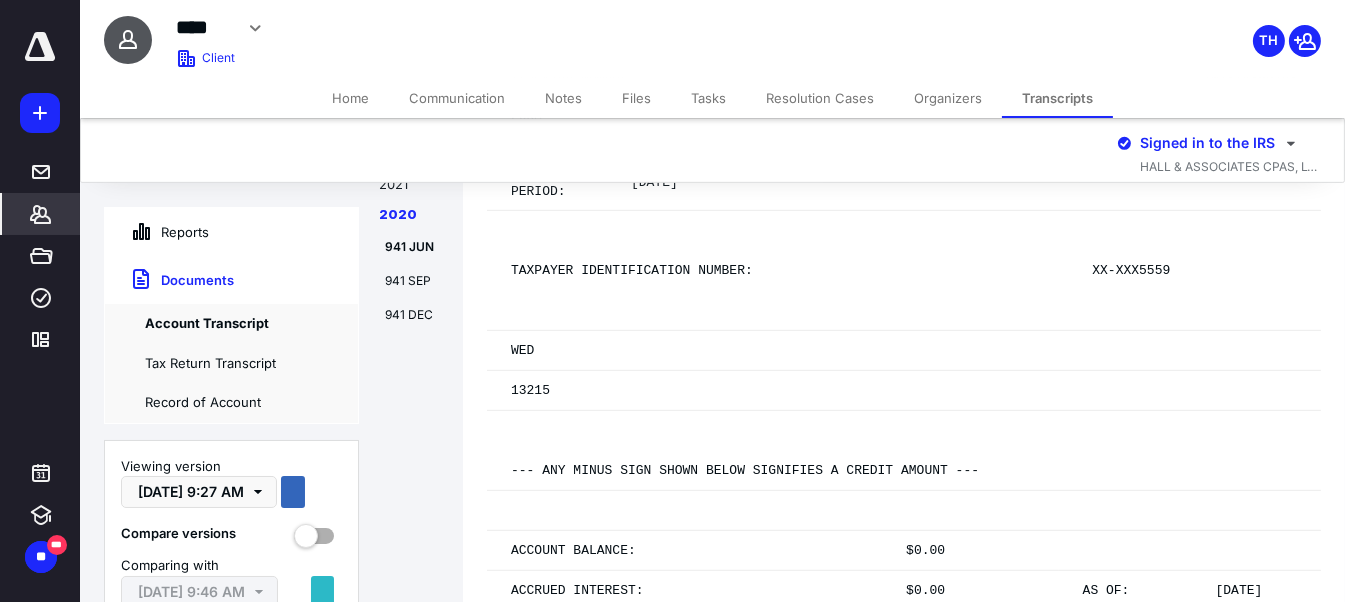 click at bounding box center (1312, -344) 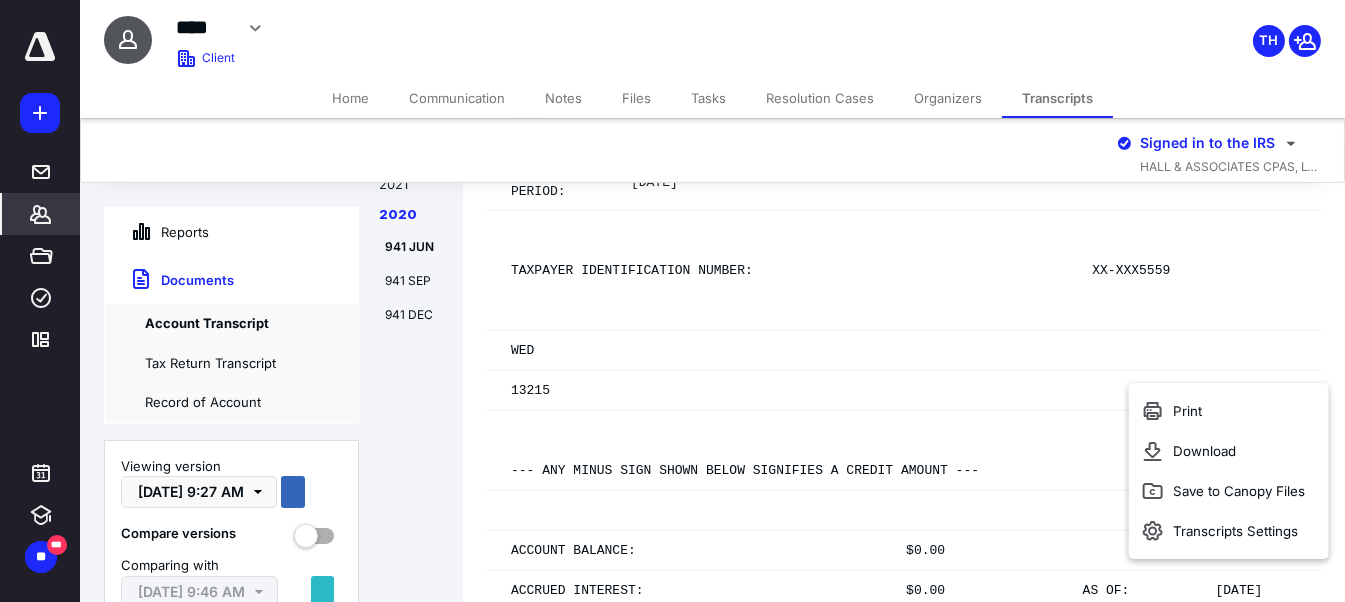 click on "Download" at bounding box center [1229, 451] 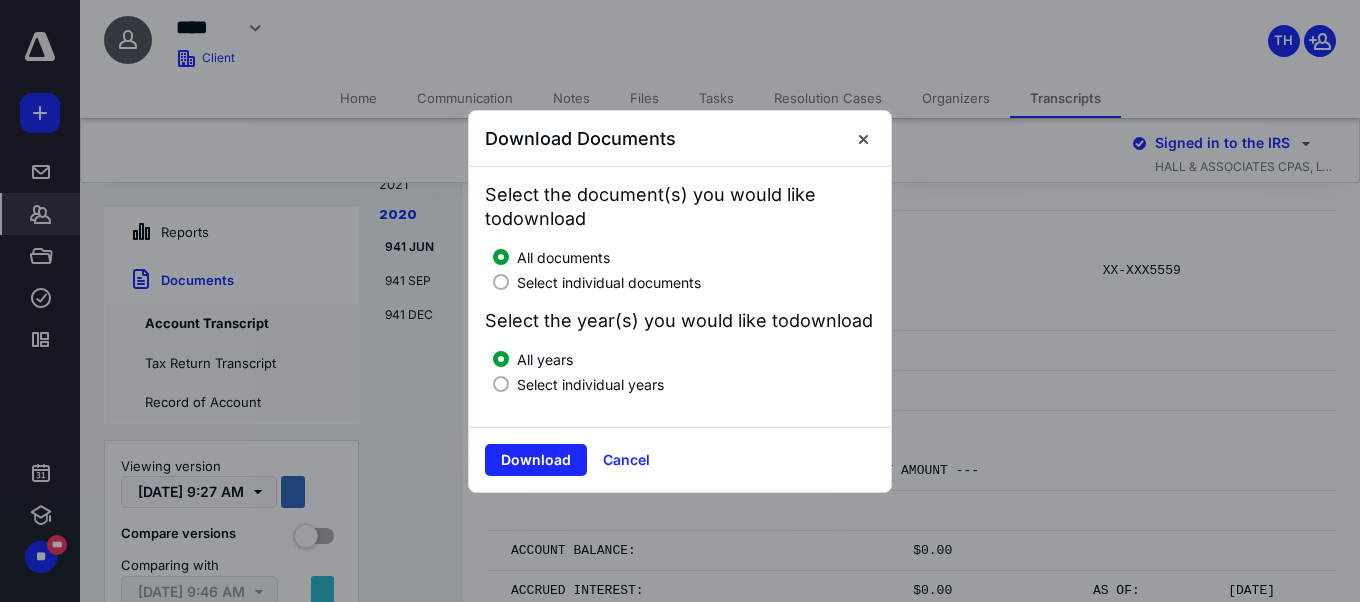 click at bounding box center [501, 282] 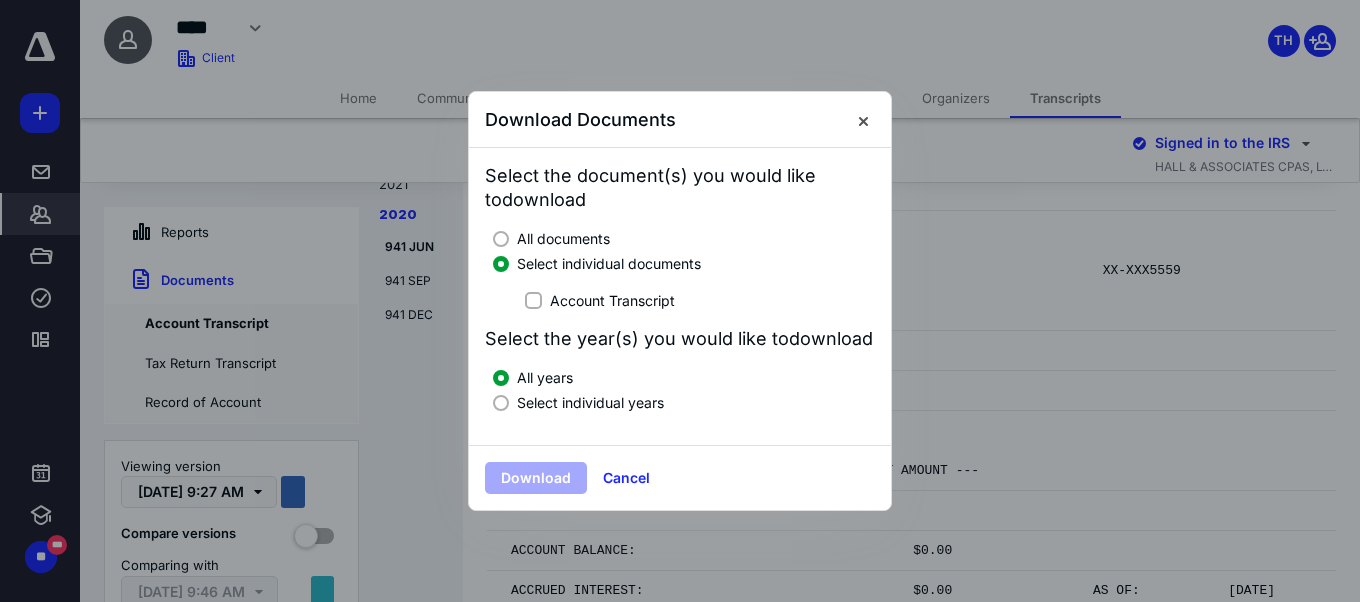 click on "Account Transcript" at bounding box center [533, 300] 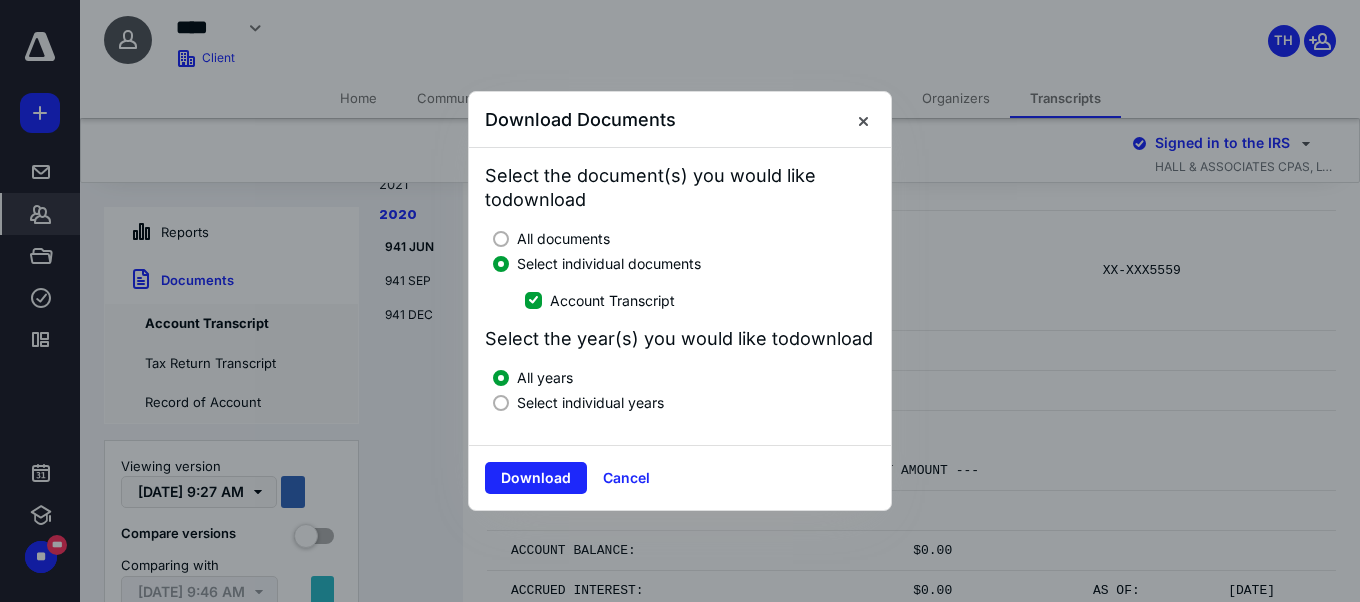 click at bounding box center [501, 403] 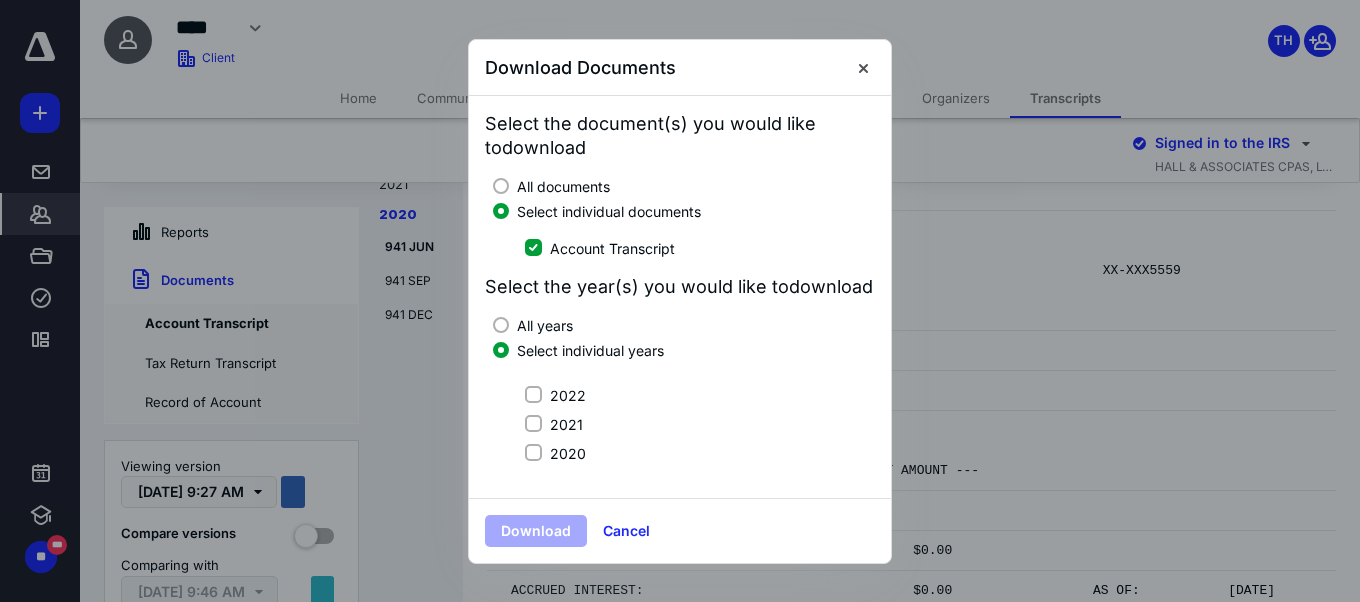 click 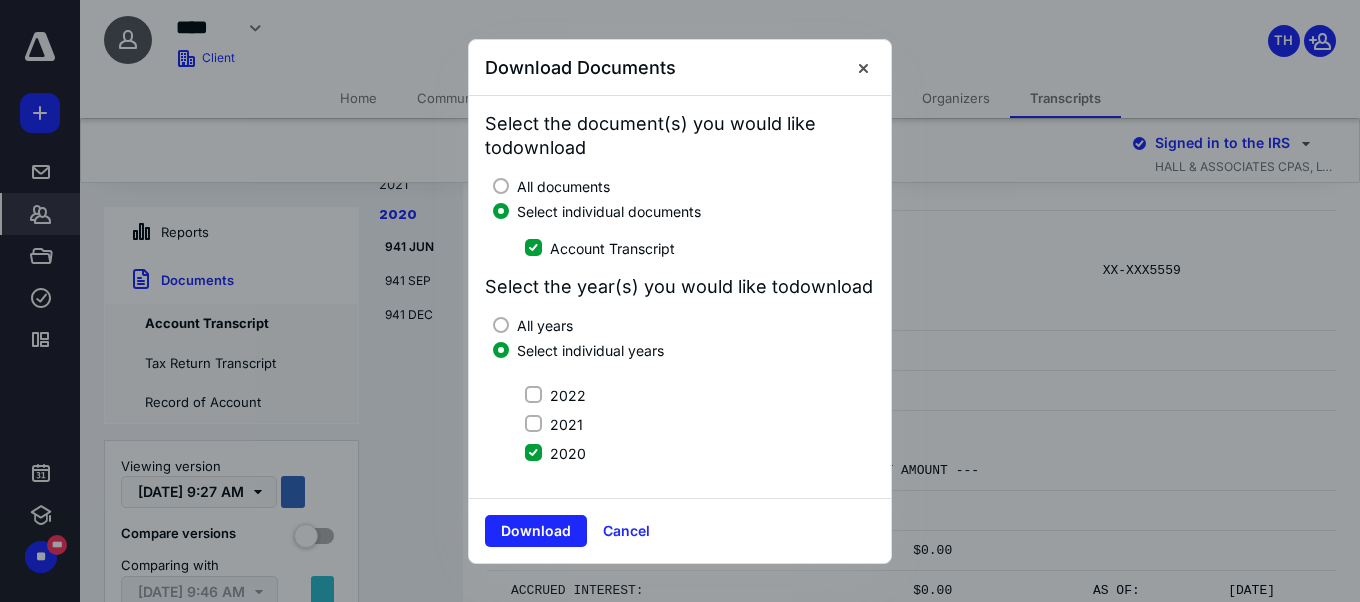 click on "Download" at bounding box center [536, 531] 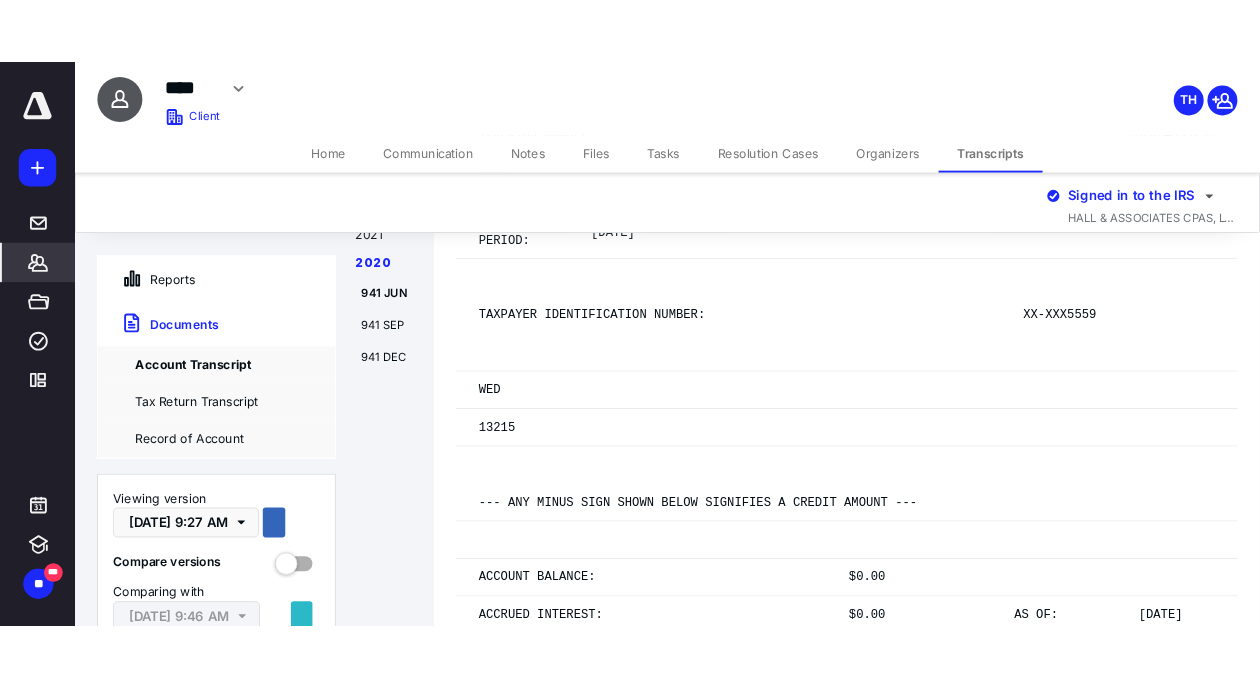scroll, scrollTop: 11352, scrollLeft: 0, axis: vertical 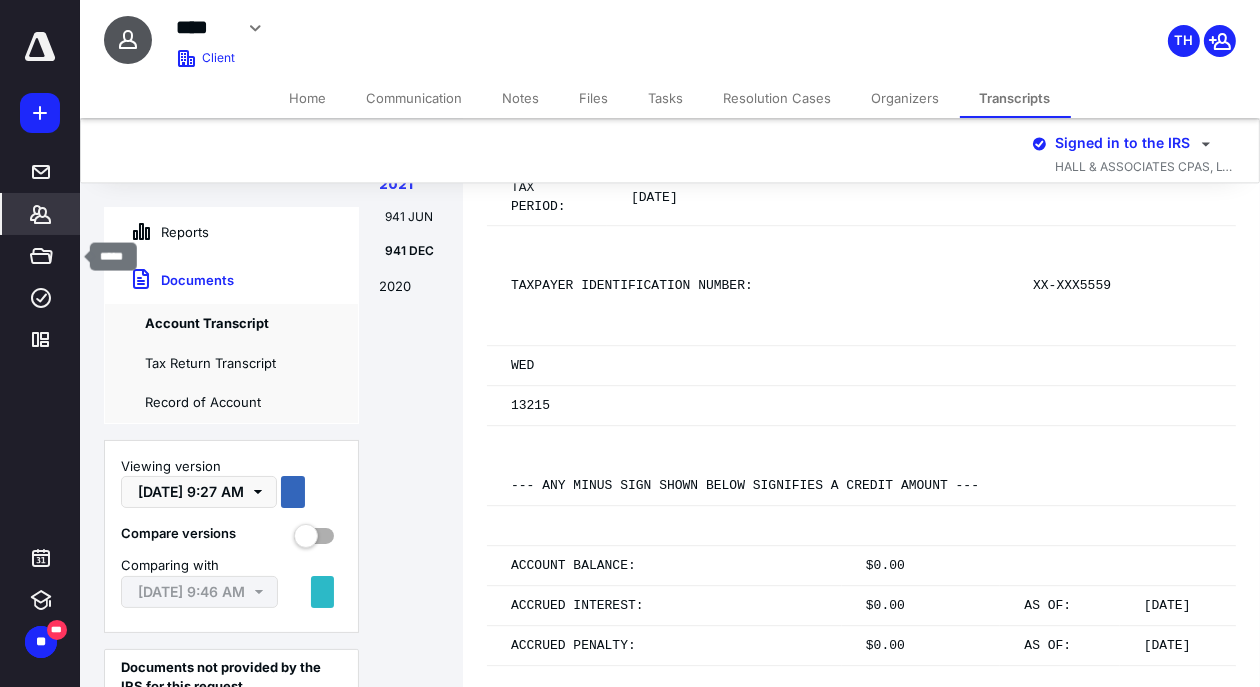 click 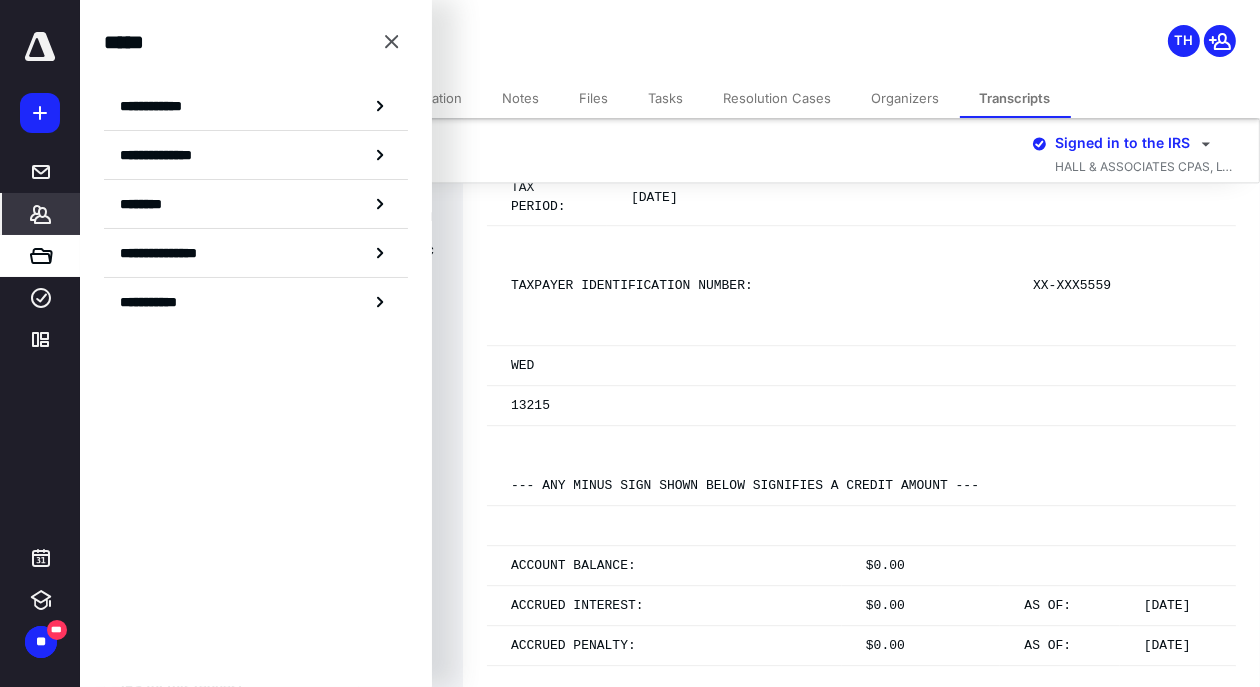 click on "**********" at bounding box center (158, 302) 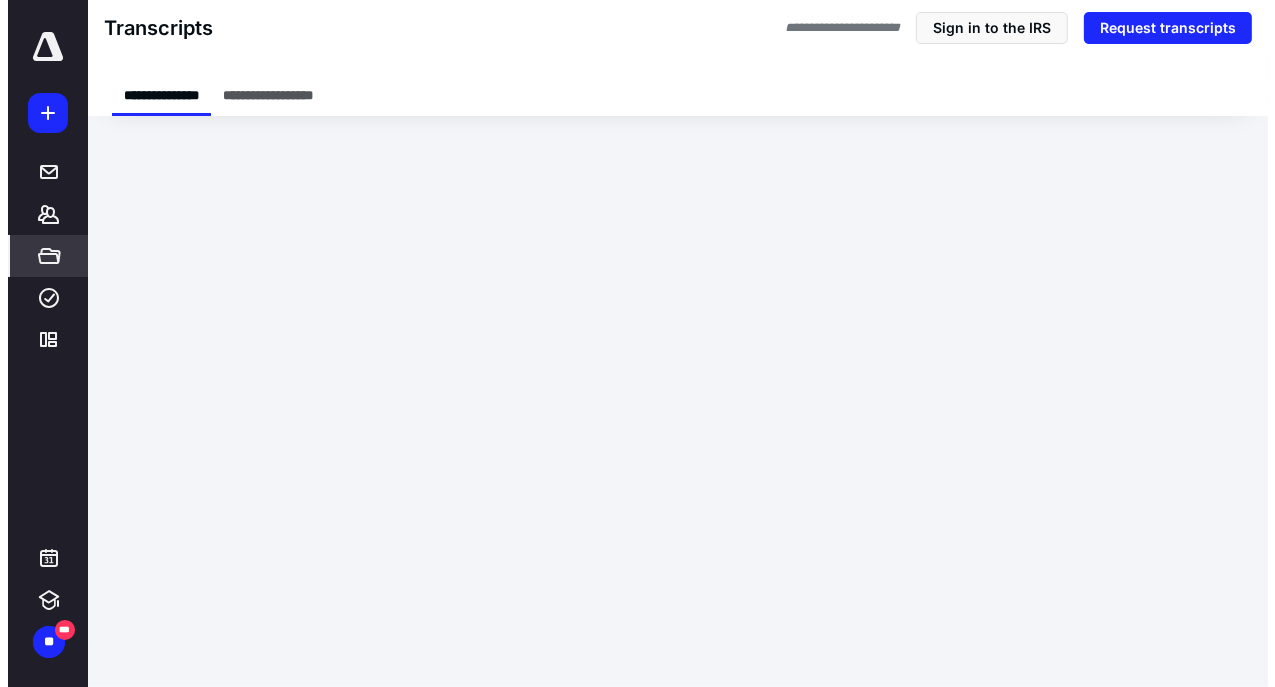 scroll, scrollTop: 0, scrollLeft: 0, axis: both 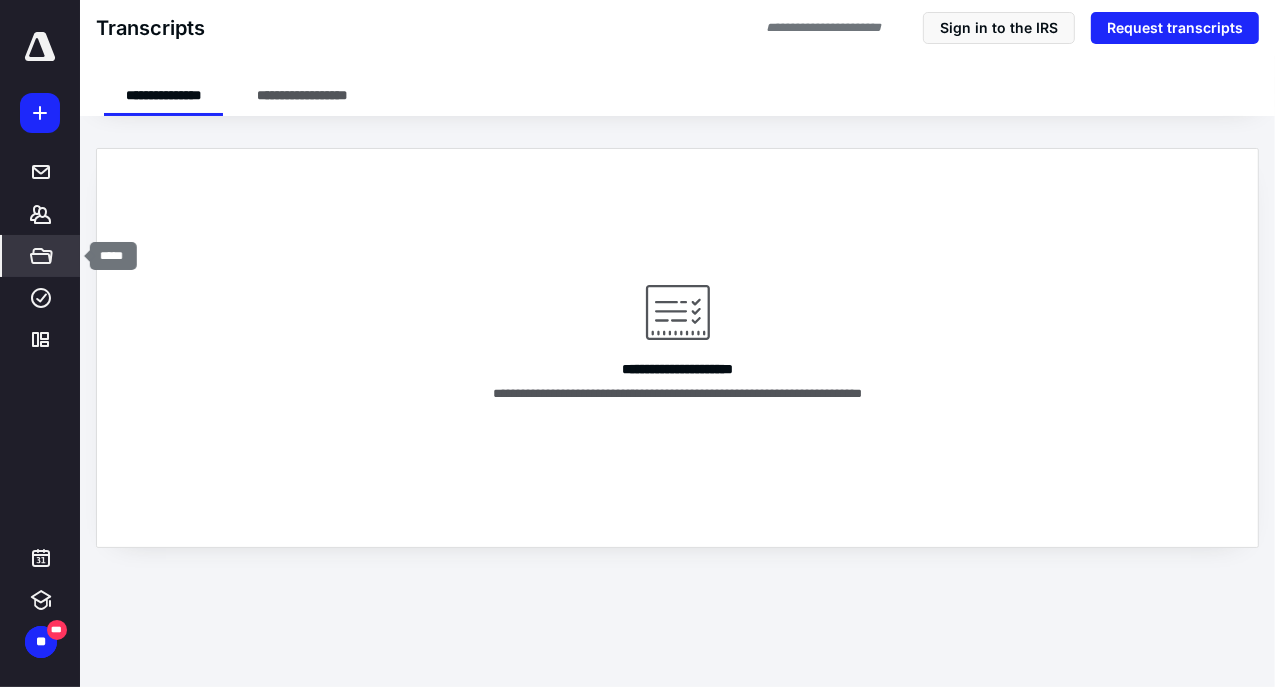 click 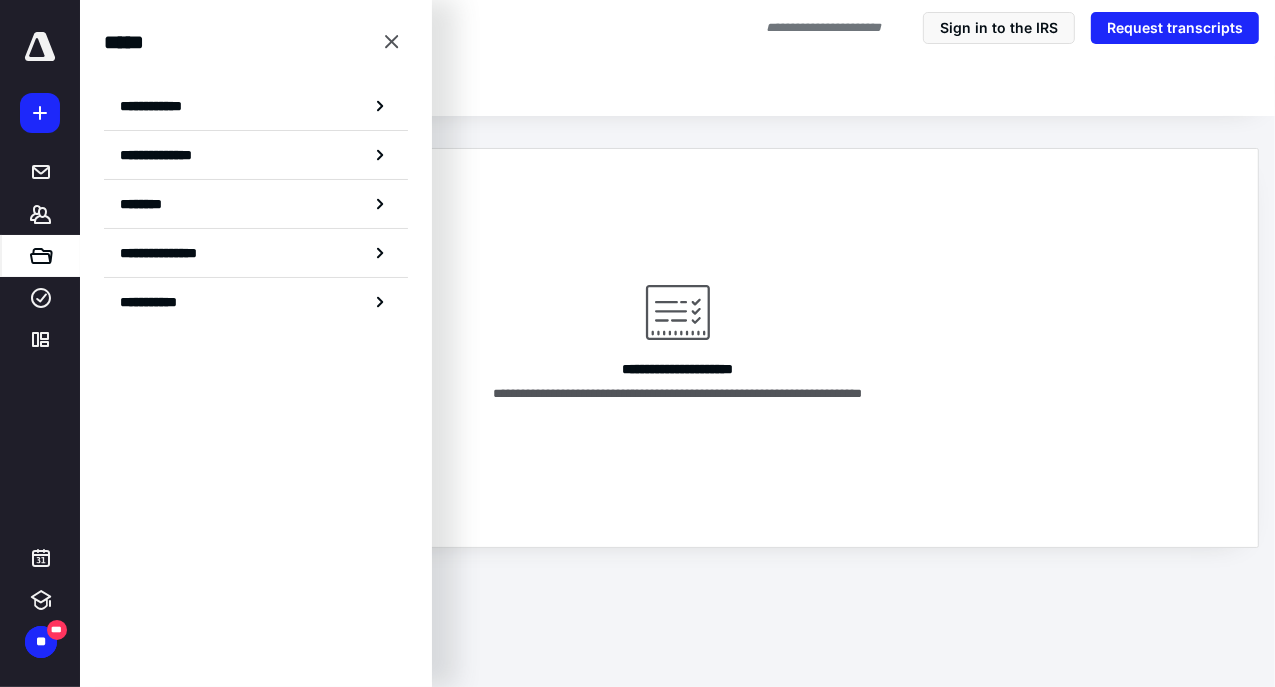 click on "**********" at bounding box center [158, 302] 